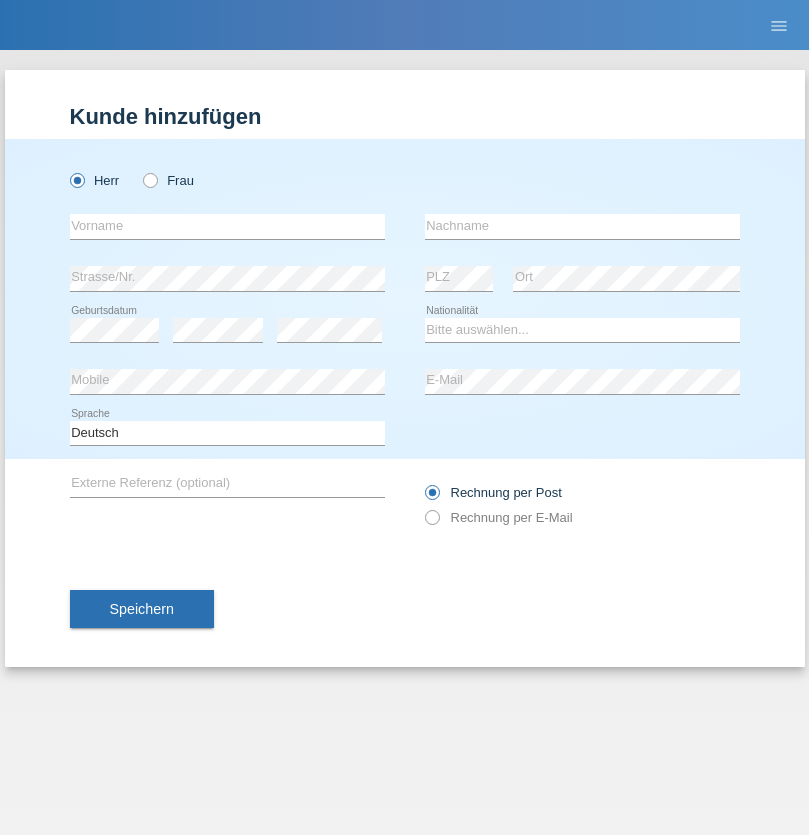 scroll, scrollTop: 0, scrollLeft: 0, axis: both 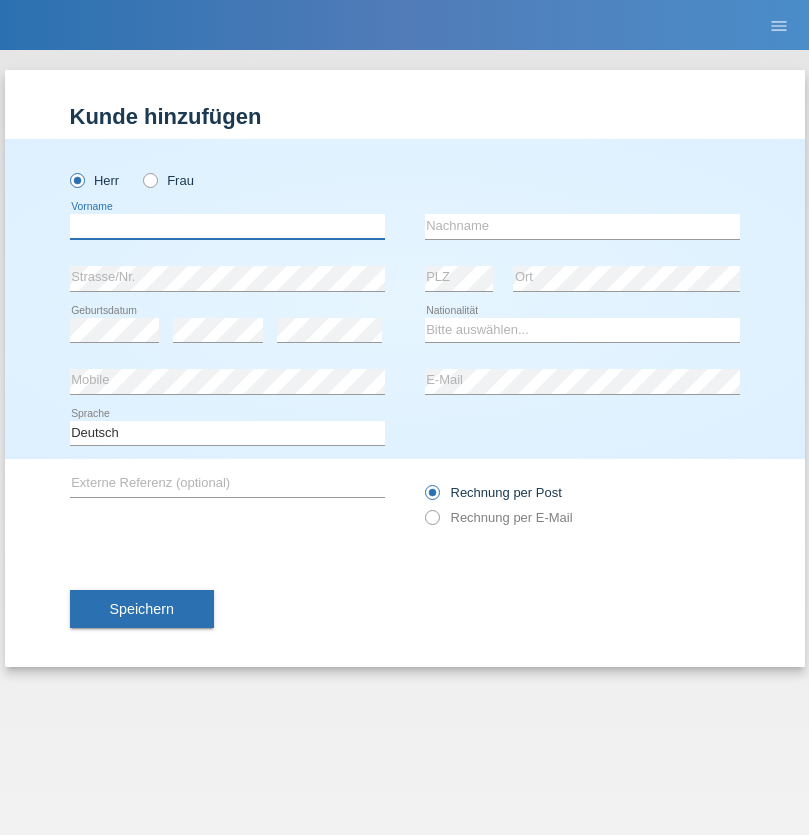 click at bounding box center [227, 226] 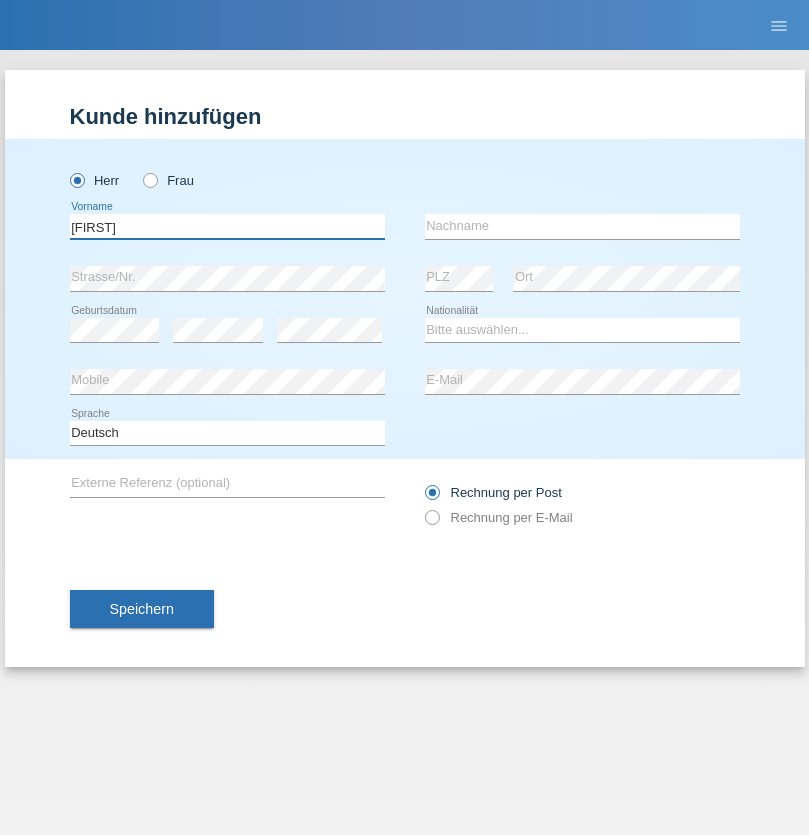 type on "Thomas" 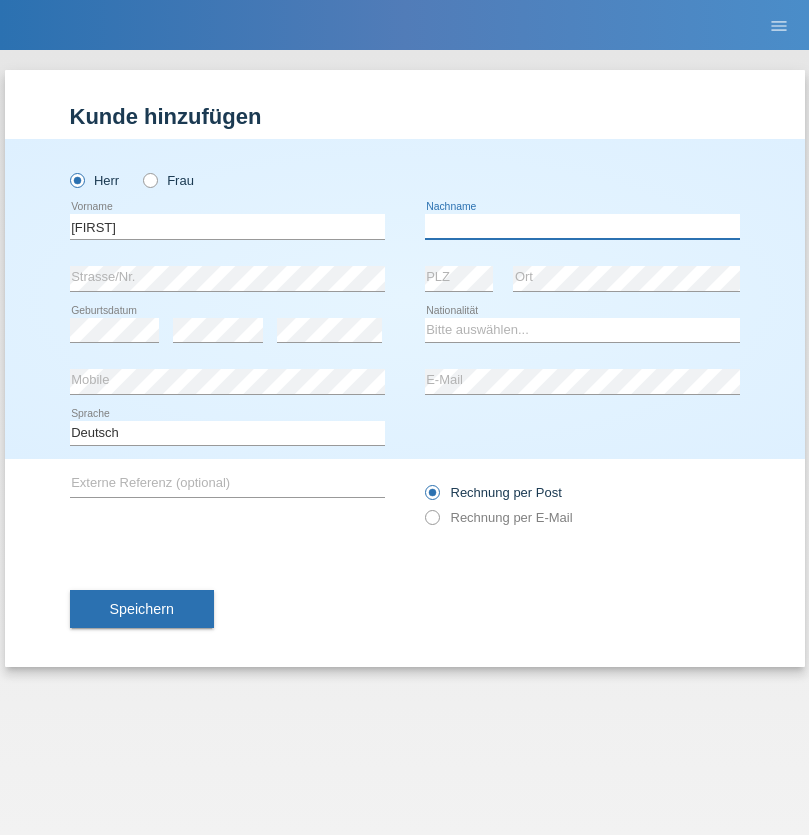 click at bounding box center [582, 226] 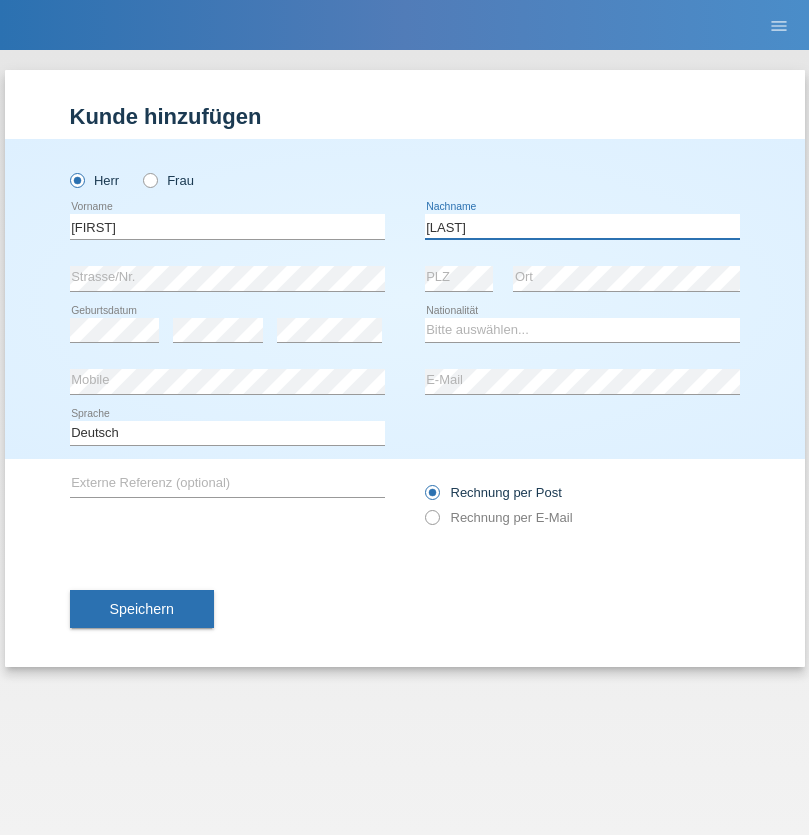 type on "Berger" 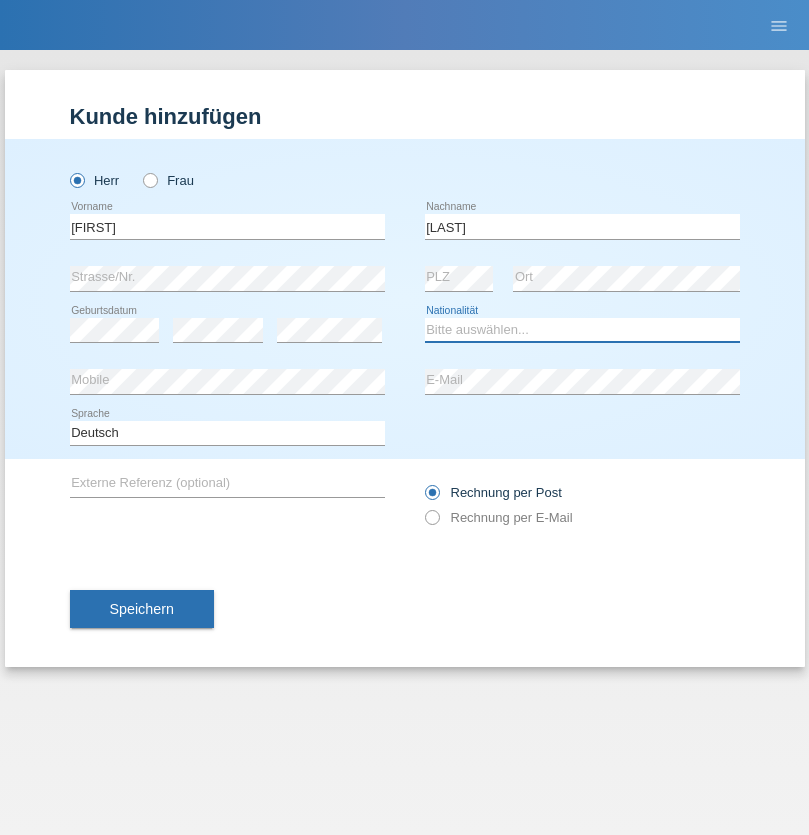 select on "CH" 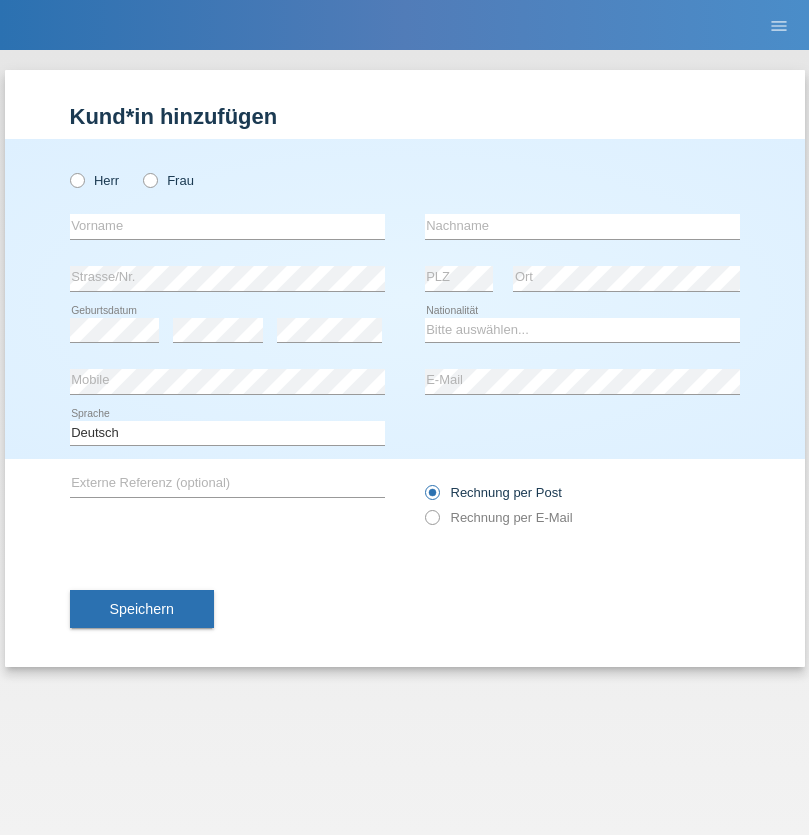 scroll, scrollTop: 0, scrollLeft: 0, axis: both 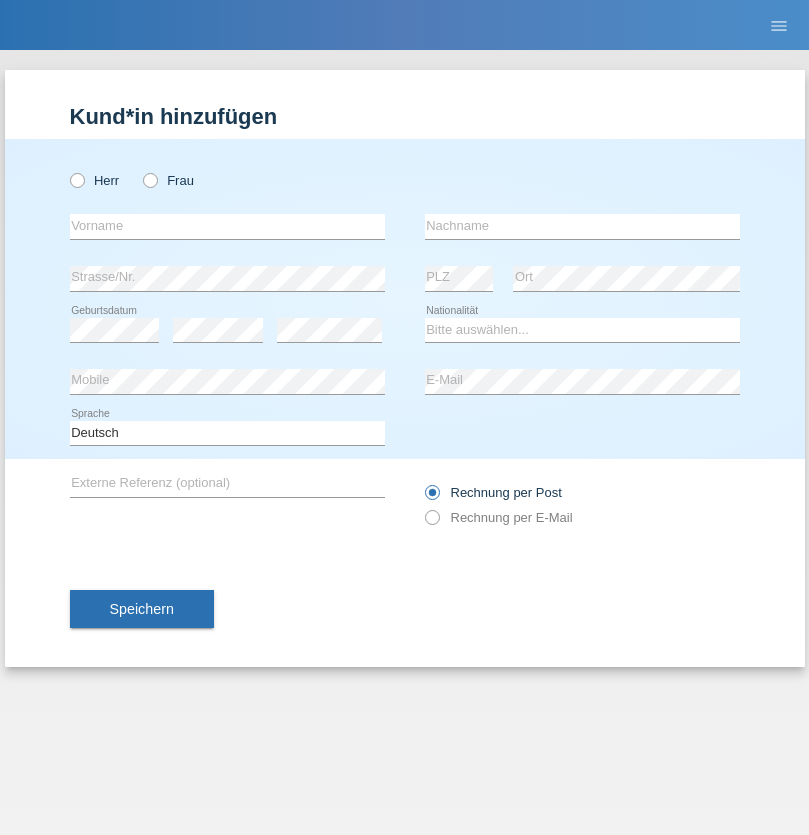 radio on "true" 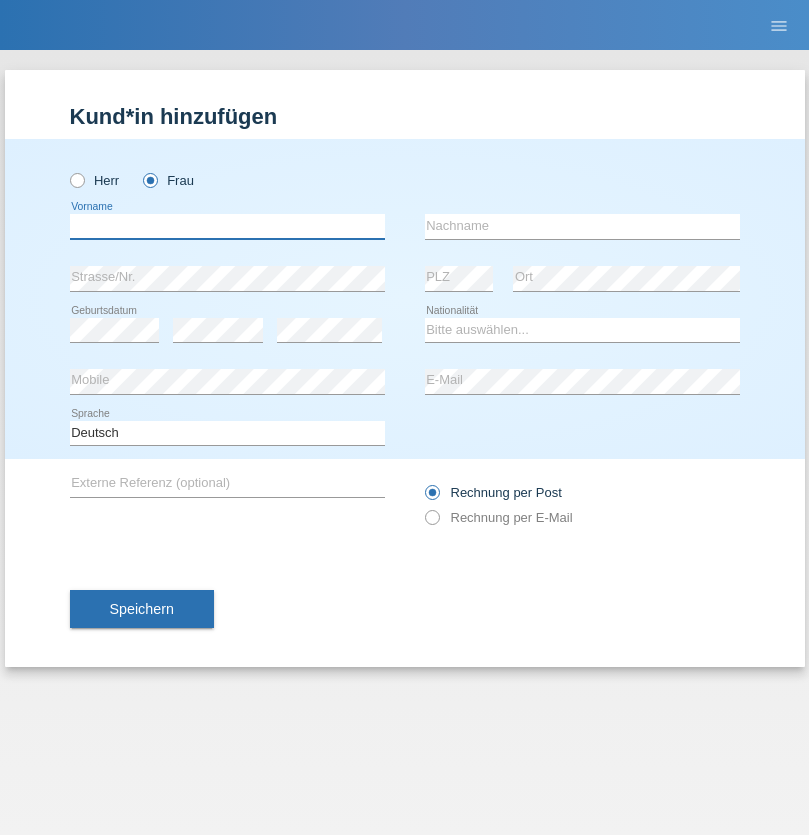 click at bounding box center [227, 226] 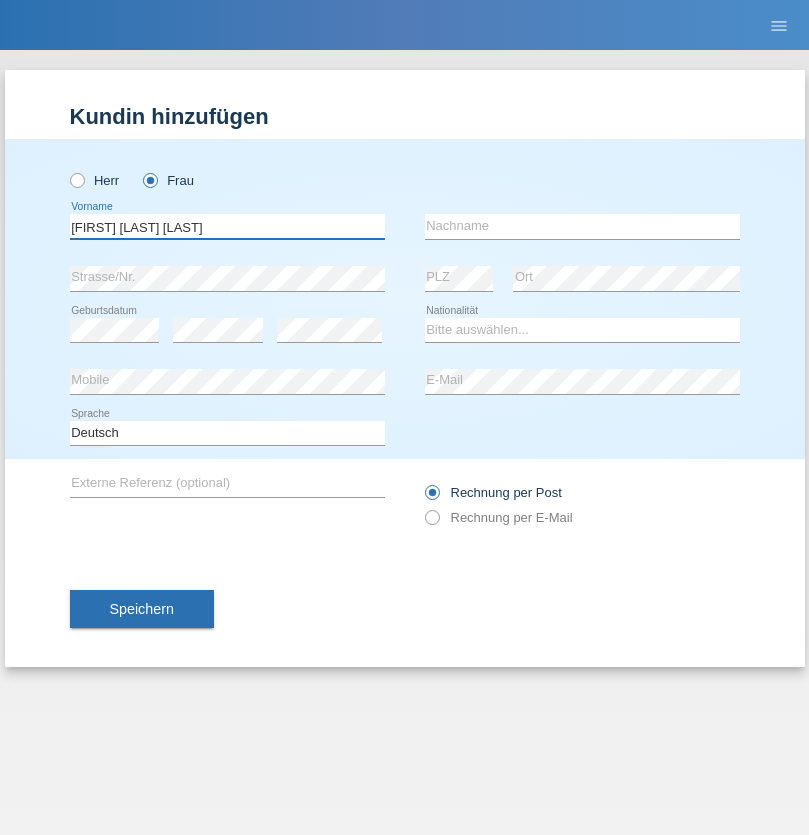 type on "Teixeira da Silva Moço" 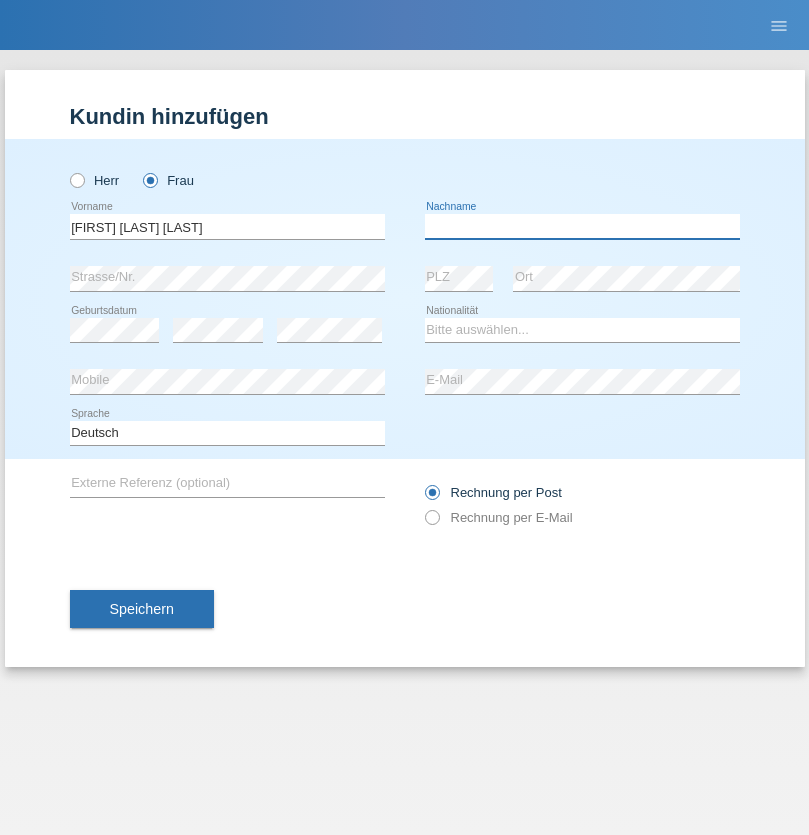 click at bounding box center [582, 226] 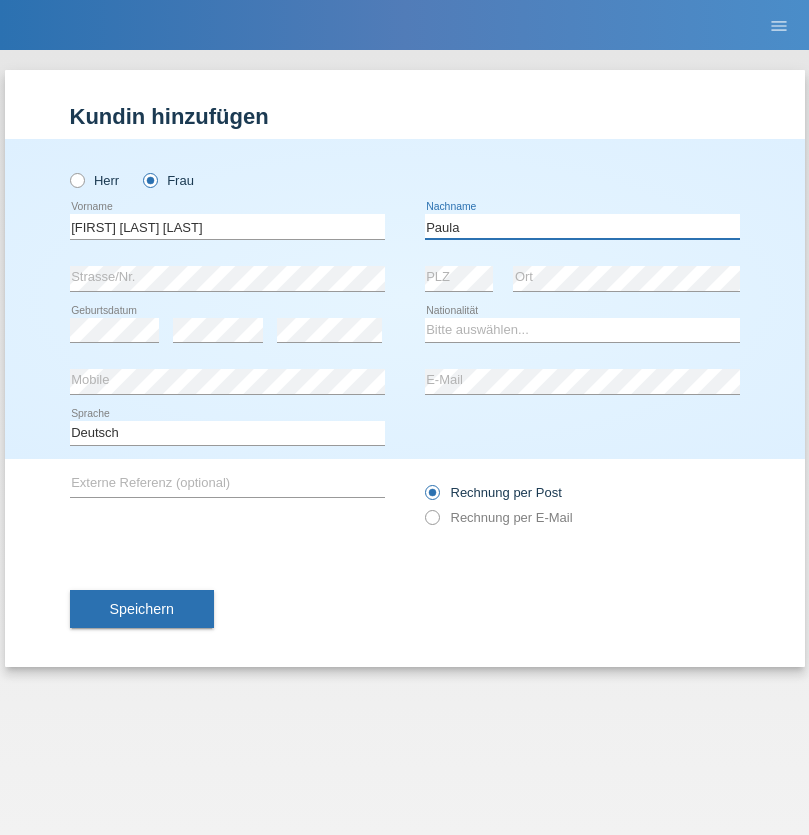 type on "Paula" 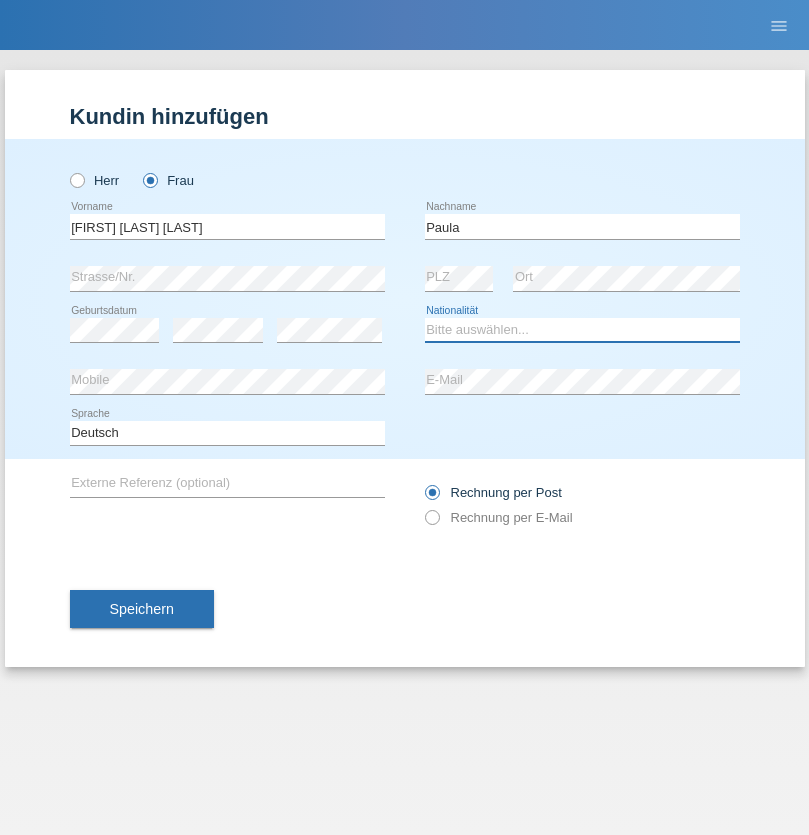 select on "PT" 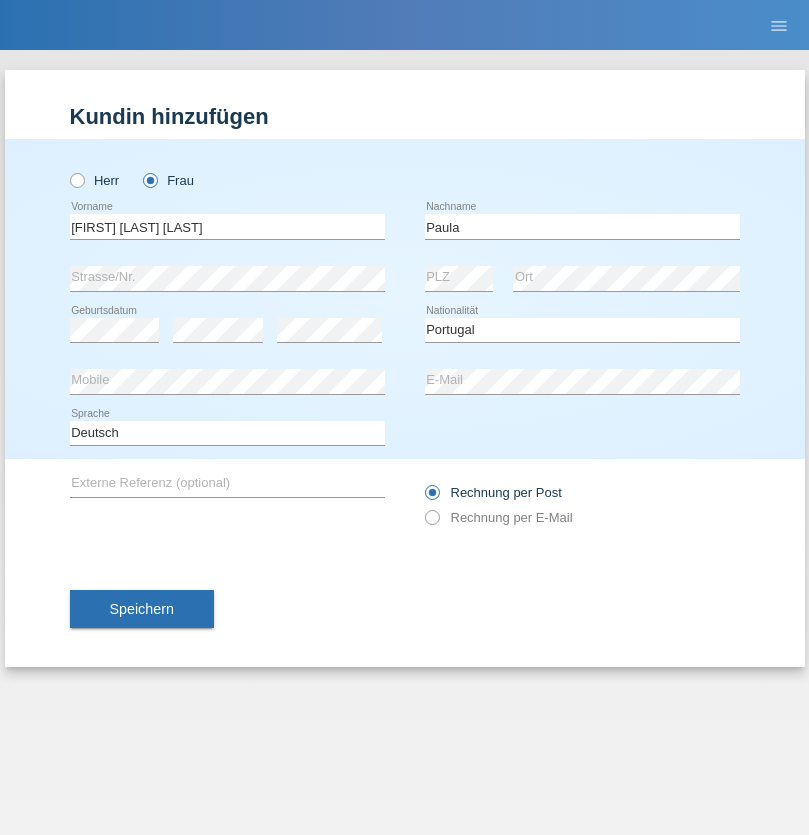 select on "C" 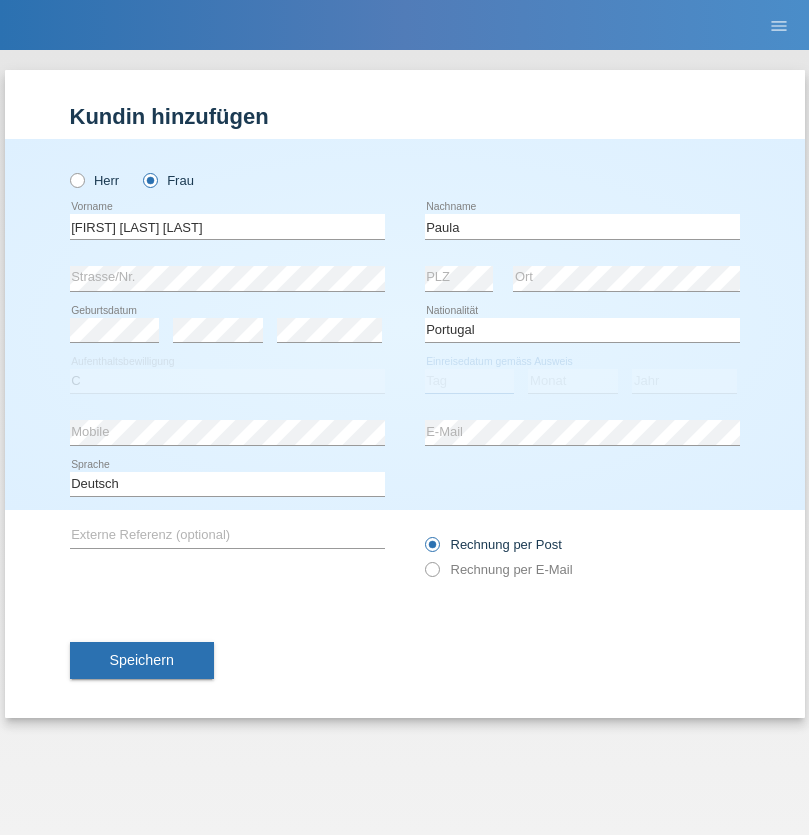 select on "28" 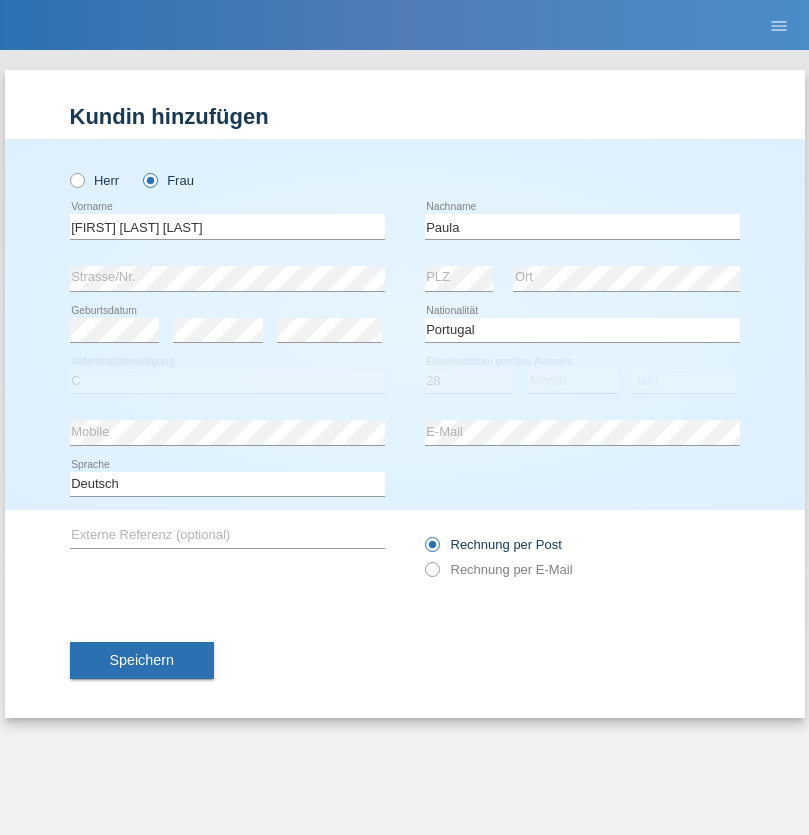 select on "03" 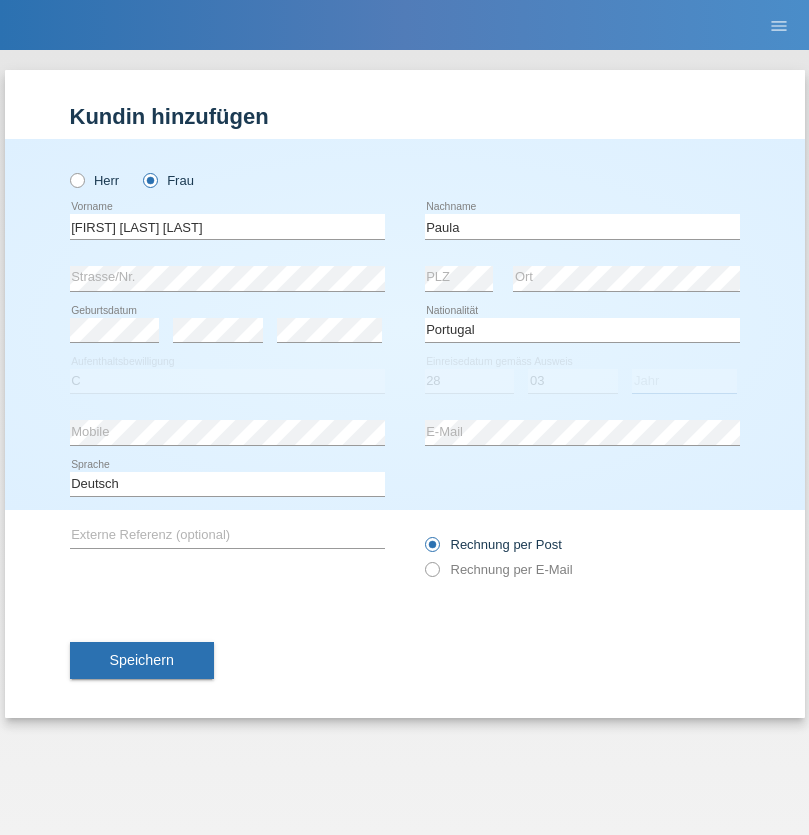 select on "2005" 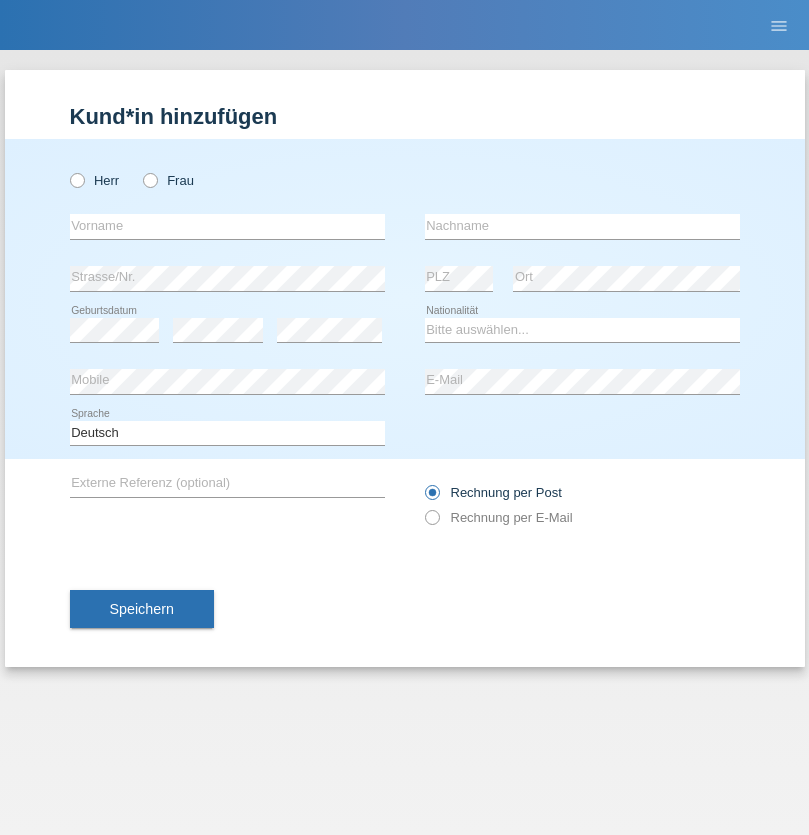 scroll, scrollTop: 0, scrollLeft: 0, axis: both 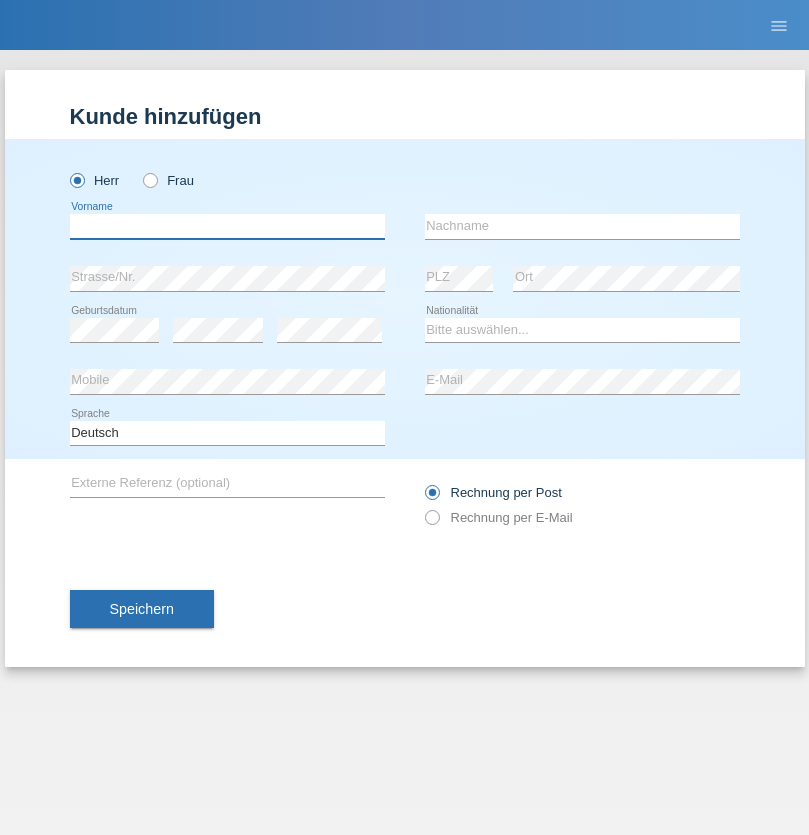 click at bounding box center (227, 226) 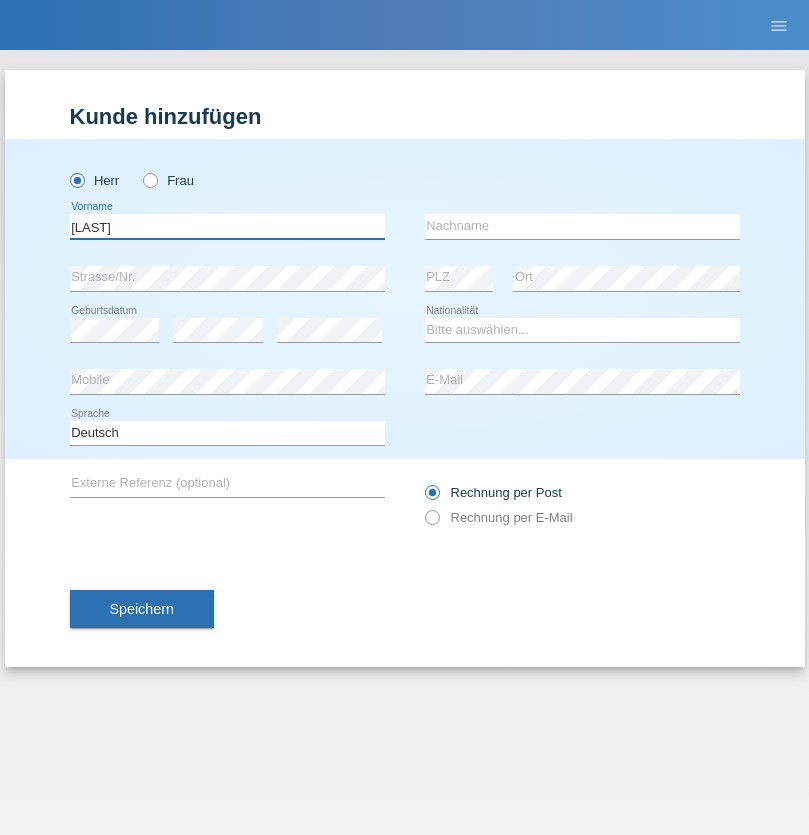 type on "[LAST]" 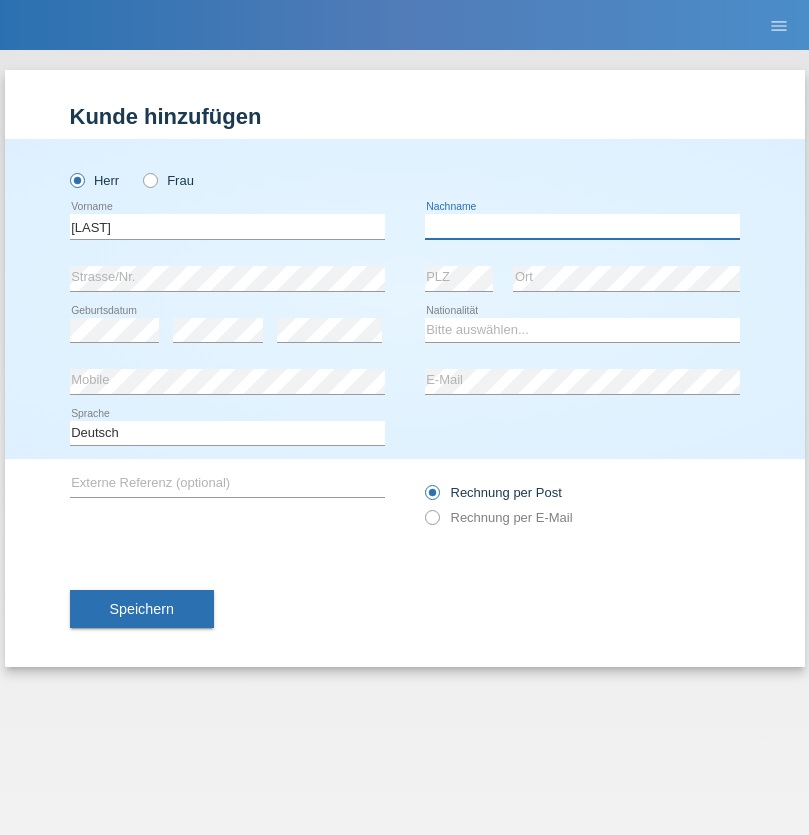 click at bounding box center (582, 226) 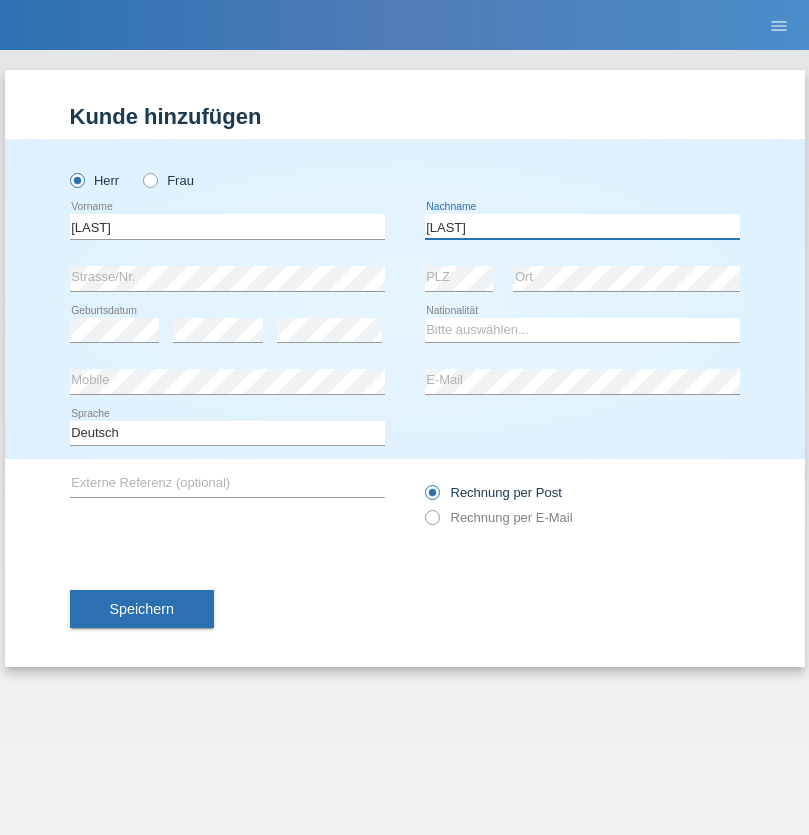 type on "[LAST]" 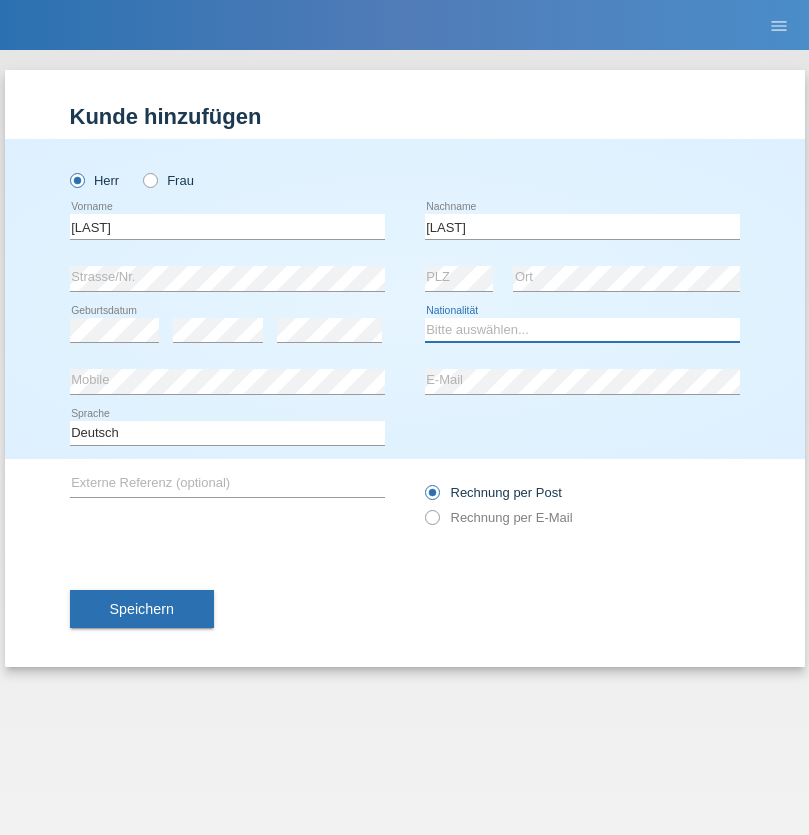 select on "CH" 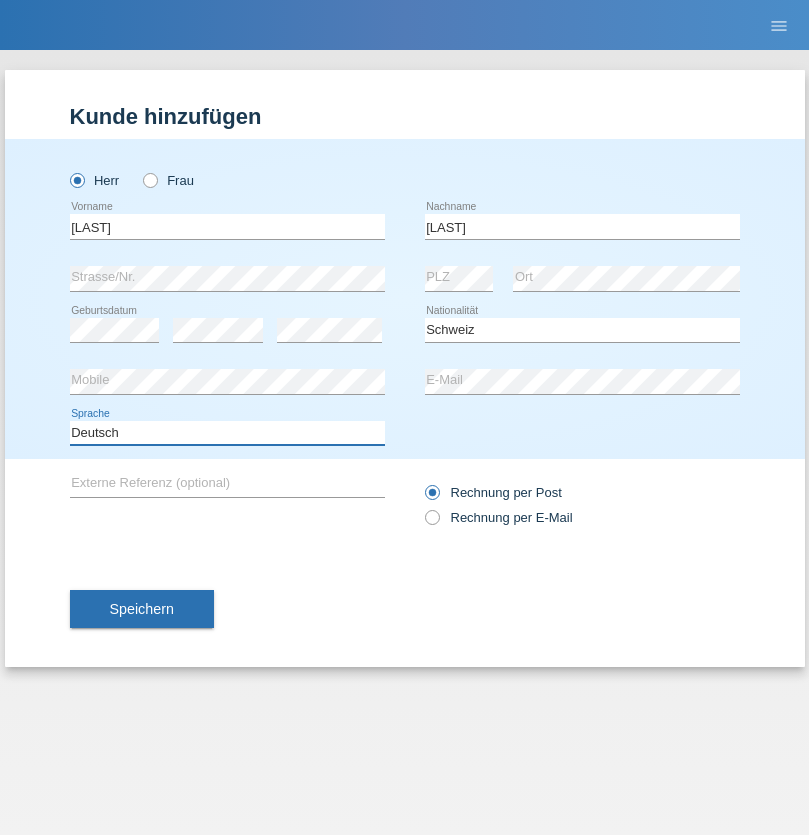 select on "en" 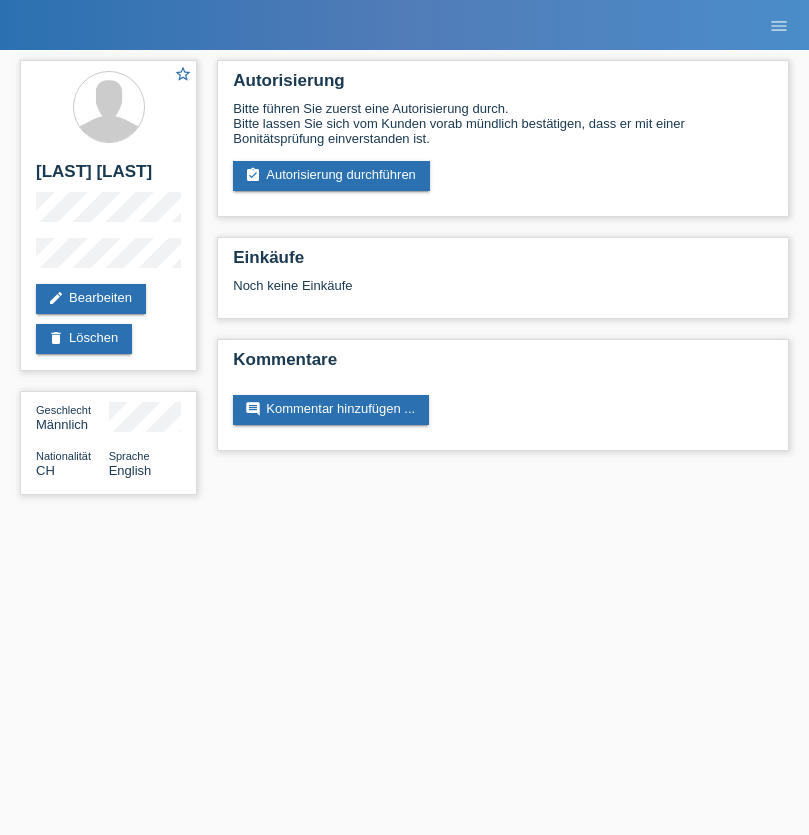 scroll, scrollTop: 0, scrollLeft: 0, axis: both 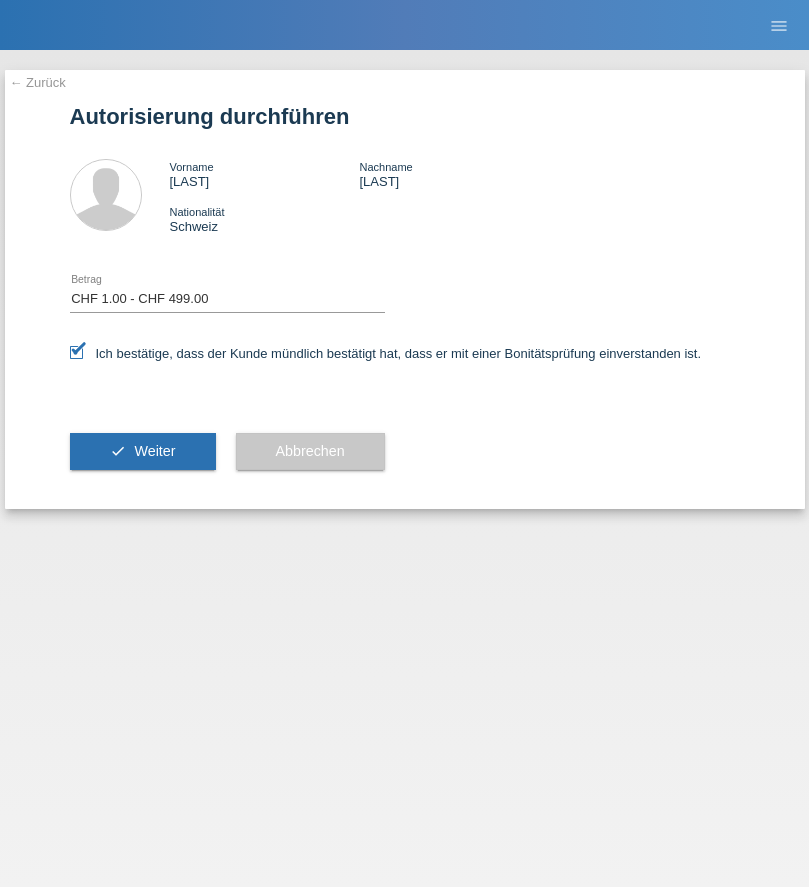 select on "1" 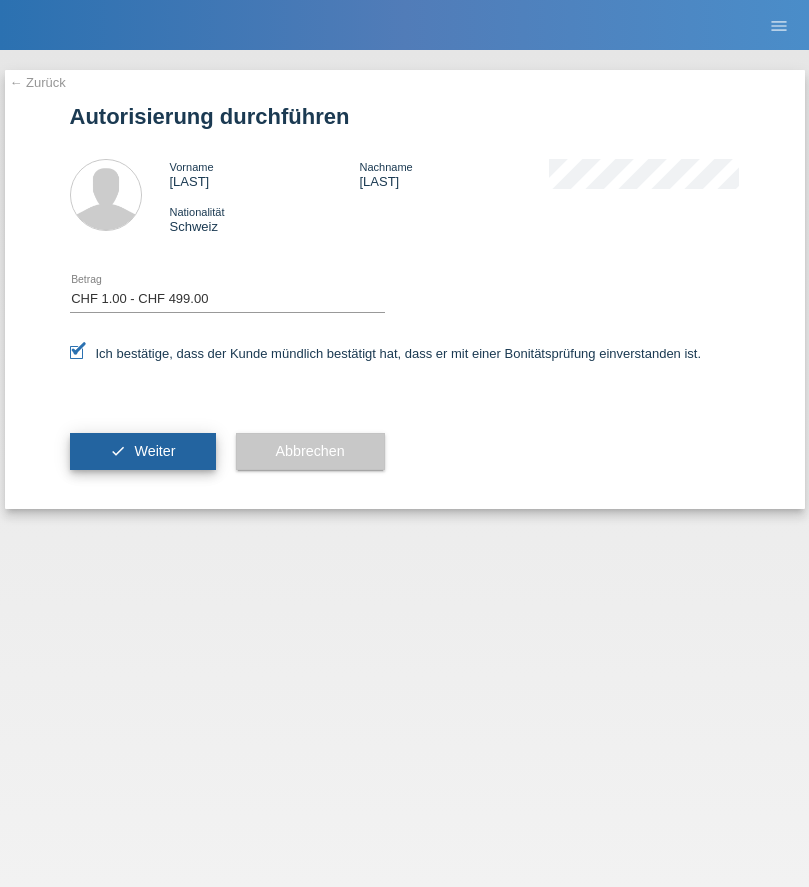 click on "Weiter" at bounding box center [154, 451] 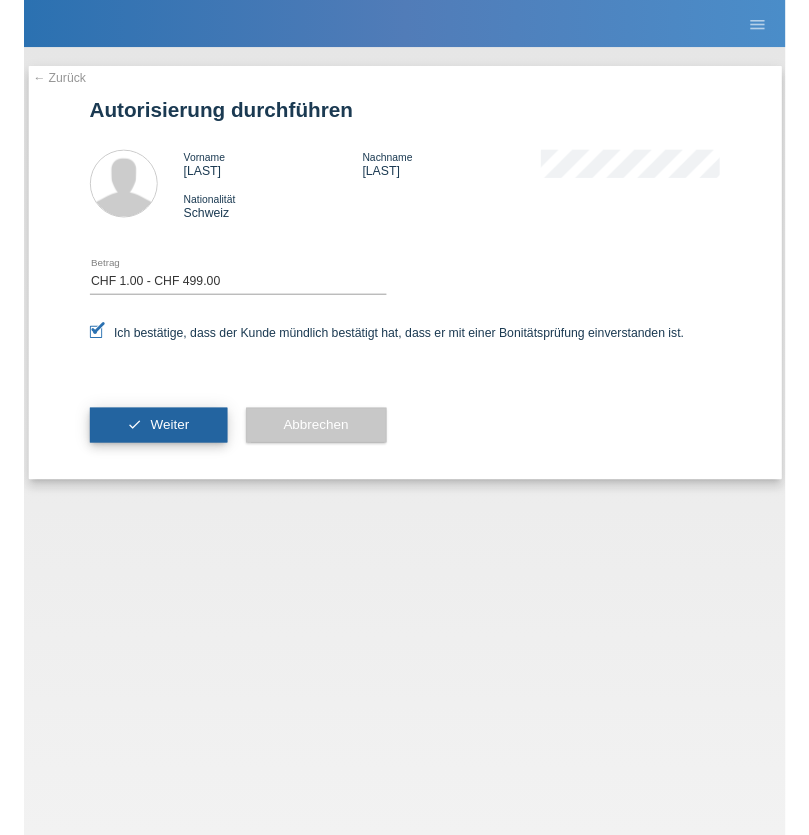 scroll, scrollTop: 0, scrollLeft: 0, axis: both 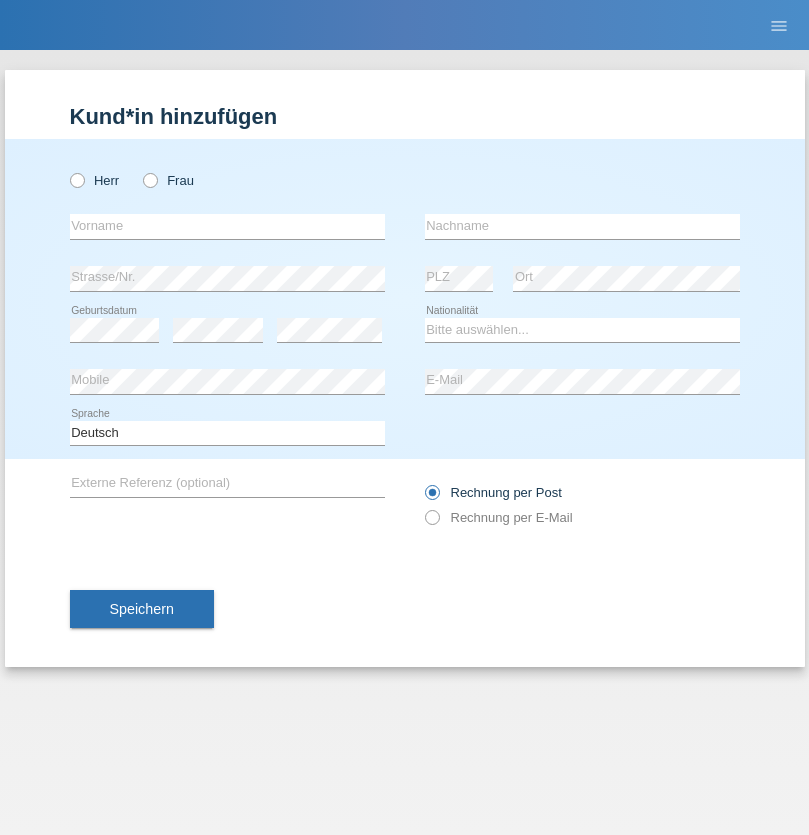 radio on "true" 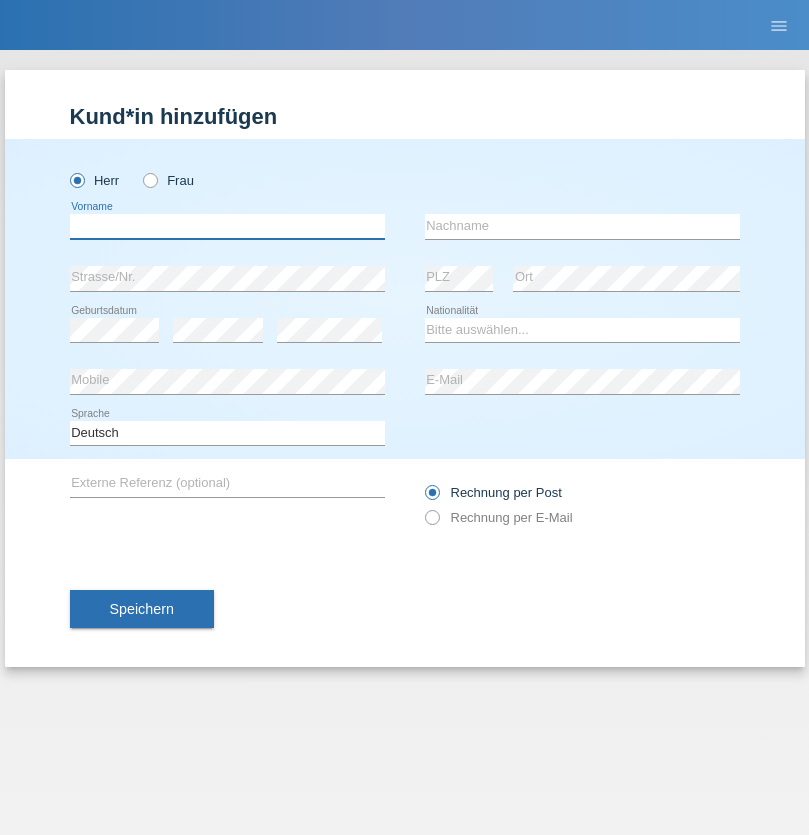 click at bounding box center [227, 226] 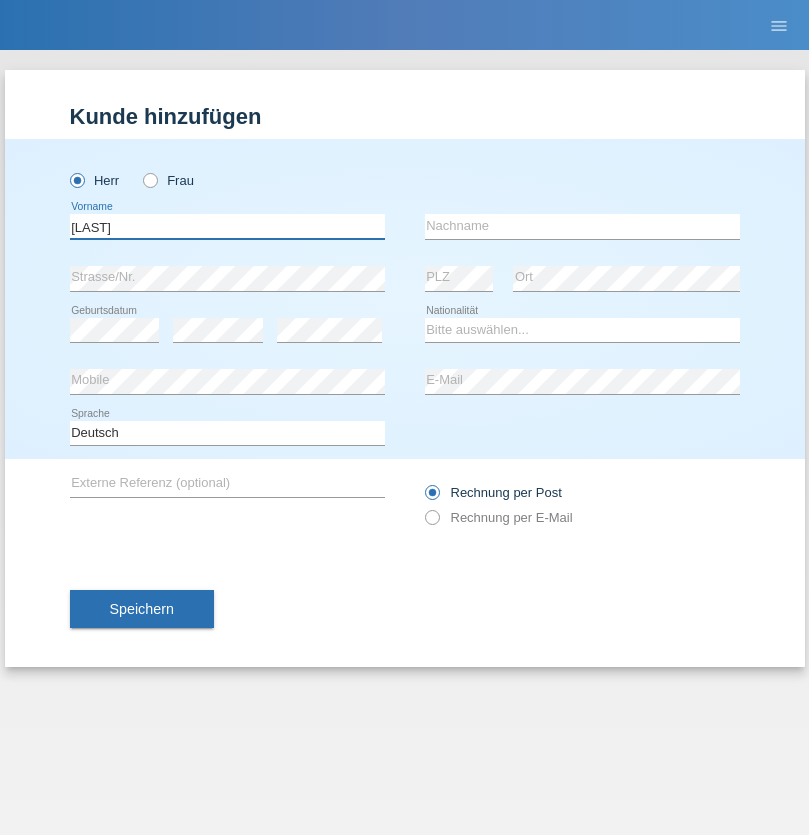type on "Thivagaran" 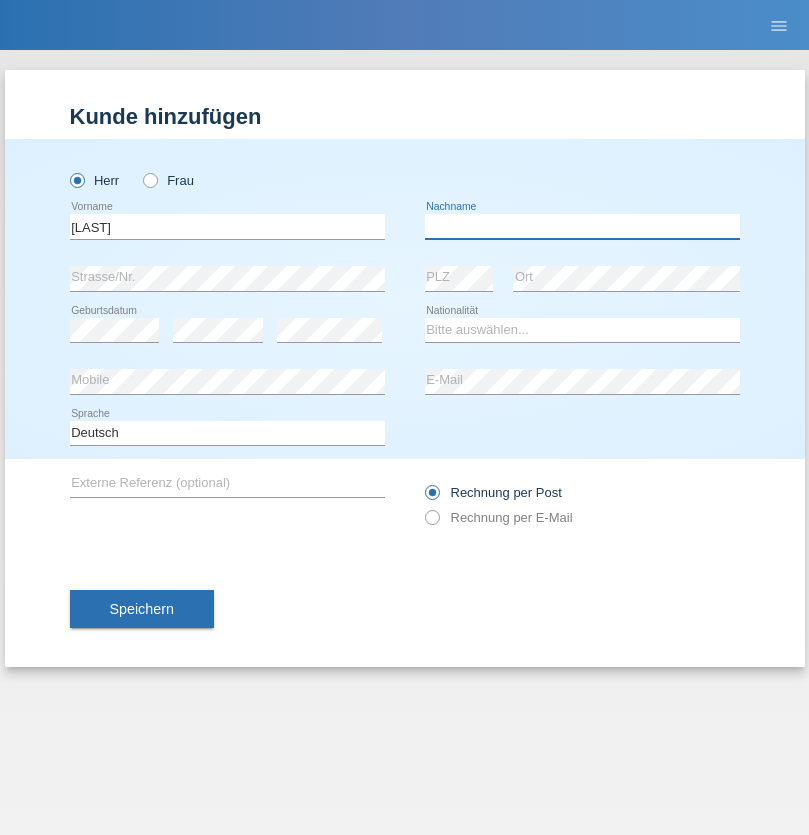 click at bounding box center [582, 226] 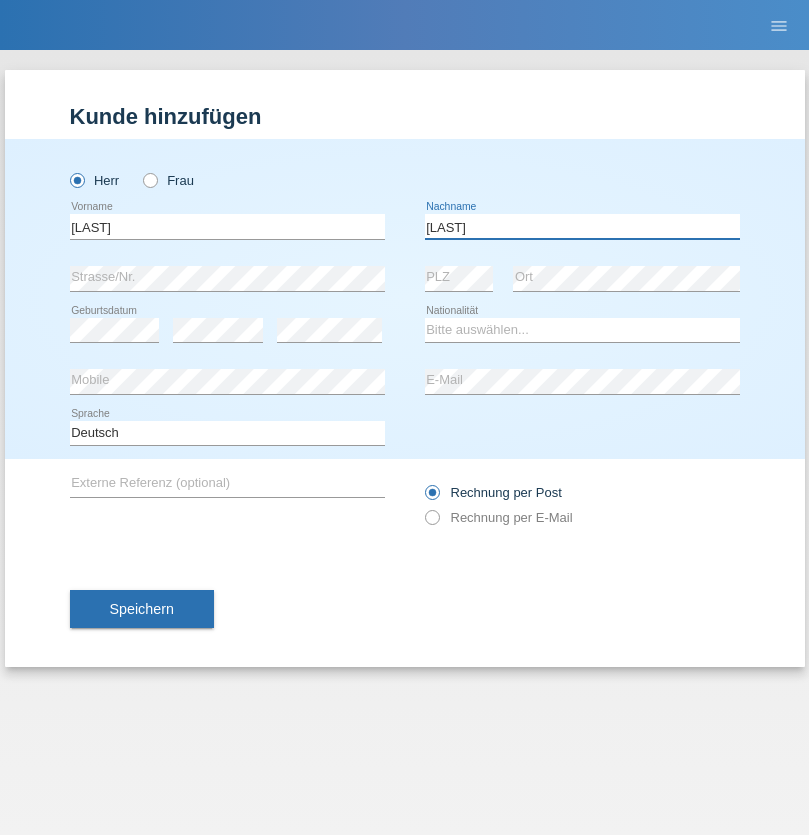 type on "Selvanayagam" 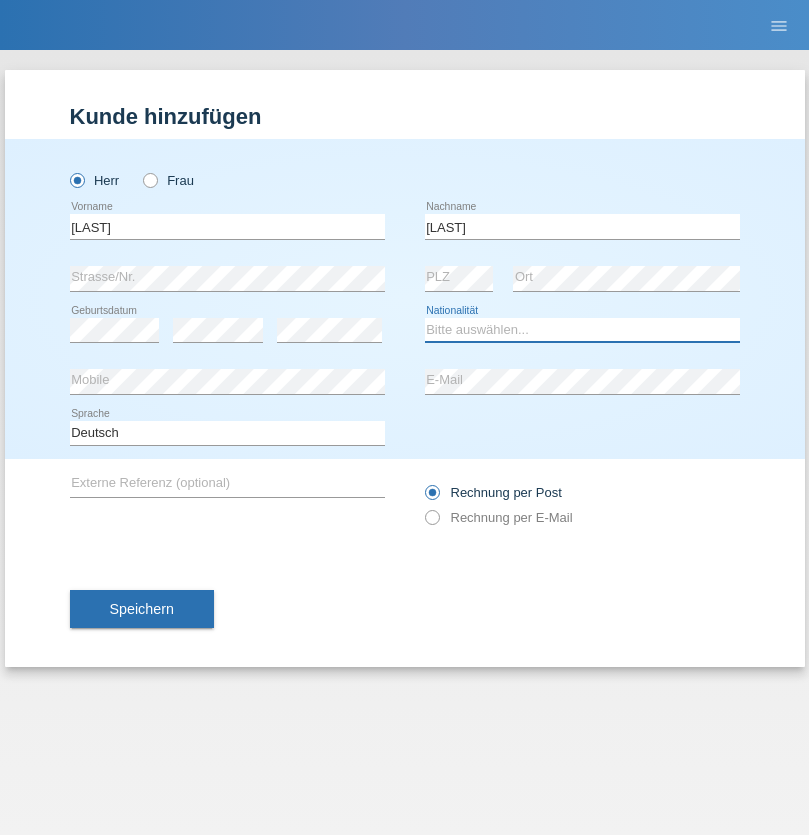 select on "LK" 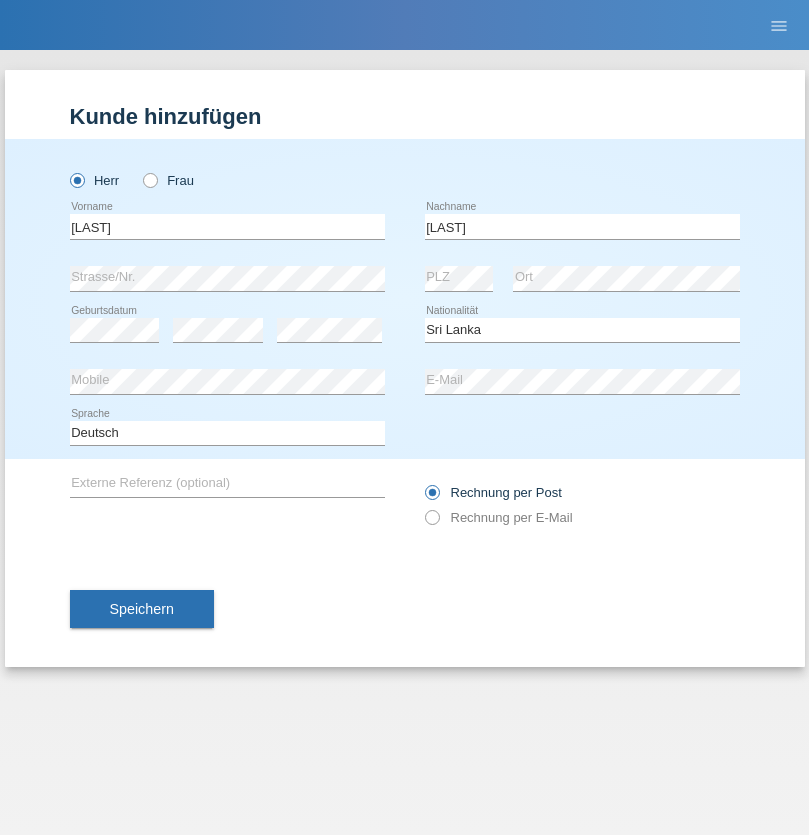 select on "C" 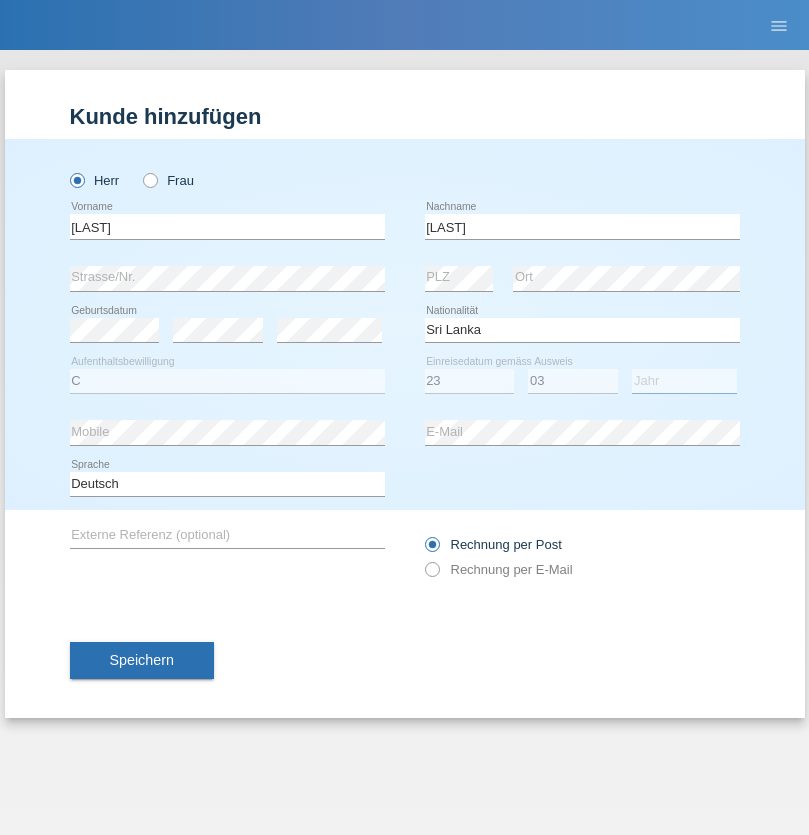 select on "2021" 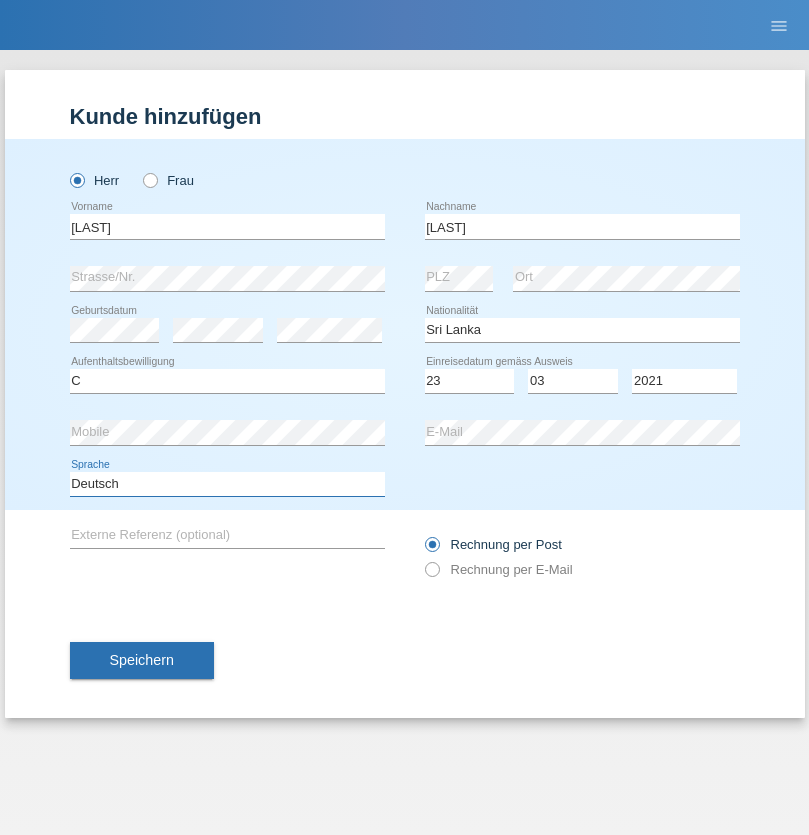 select on "en" 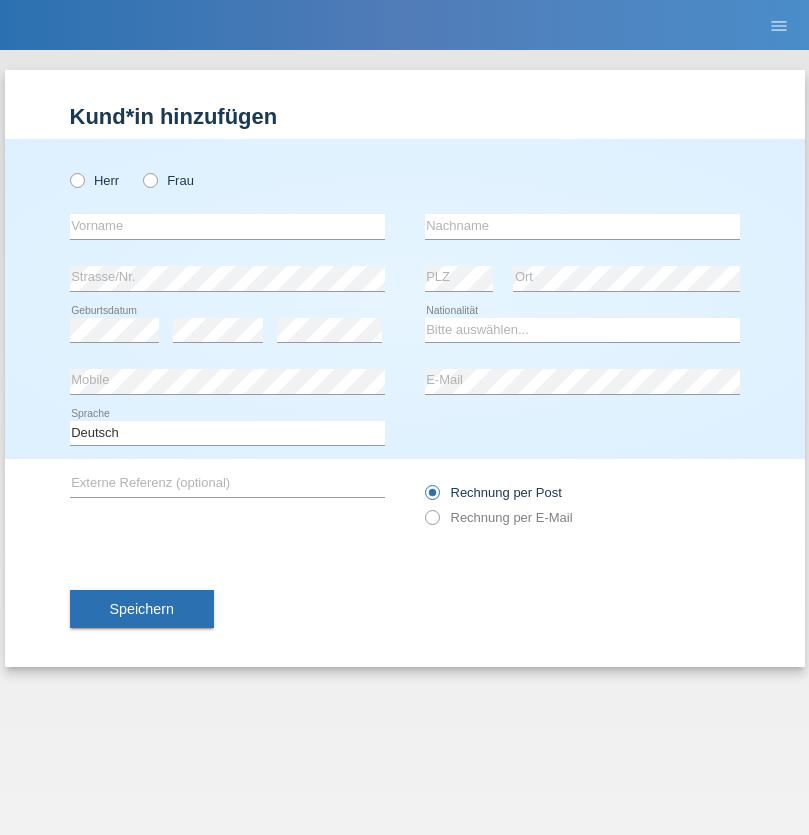 scroll, scrollTop: 0, scrollLeft: 0, axis: both 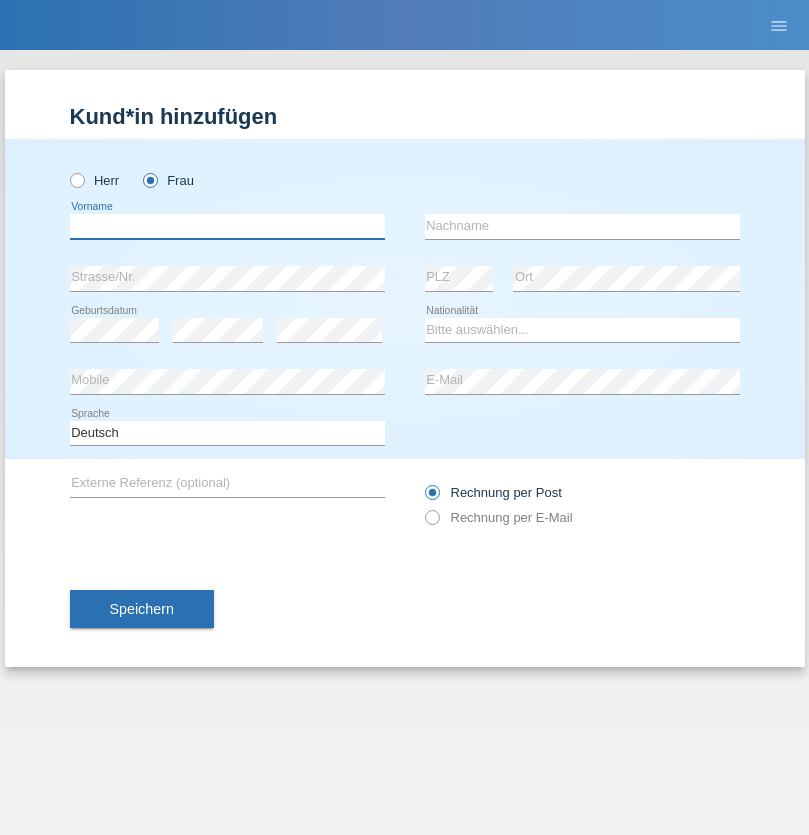 click at bounding box center [227, 226] 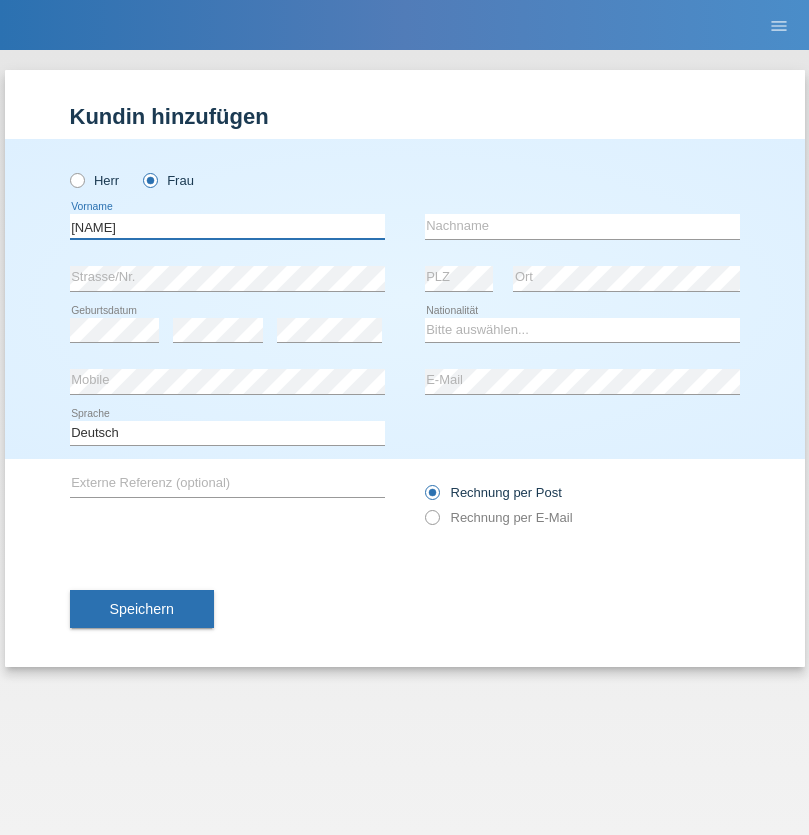 type on "Monika" 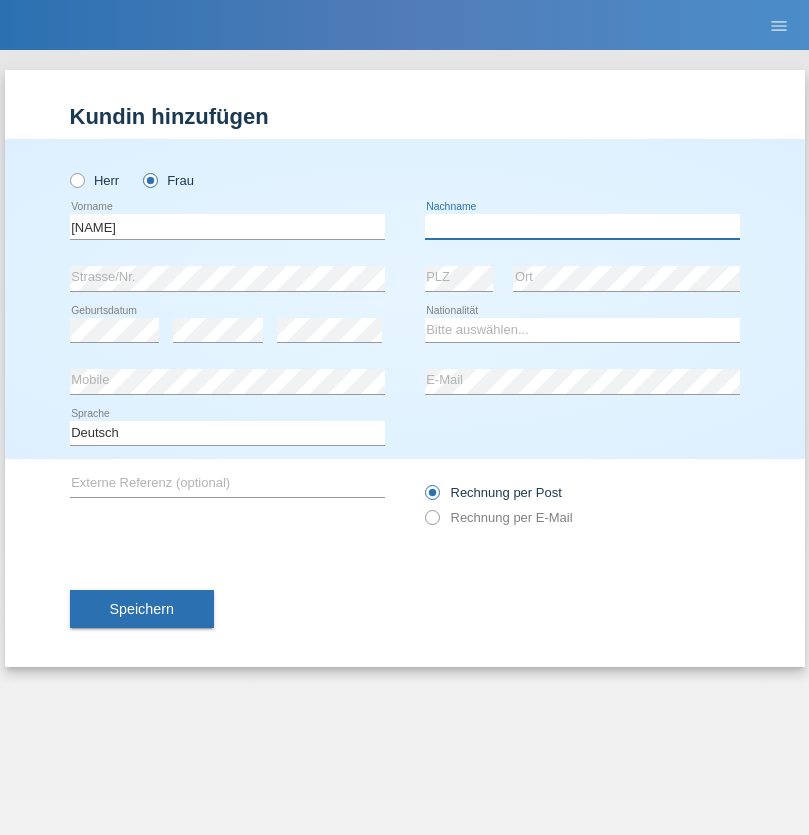 click at bounding box center [582, 226] 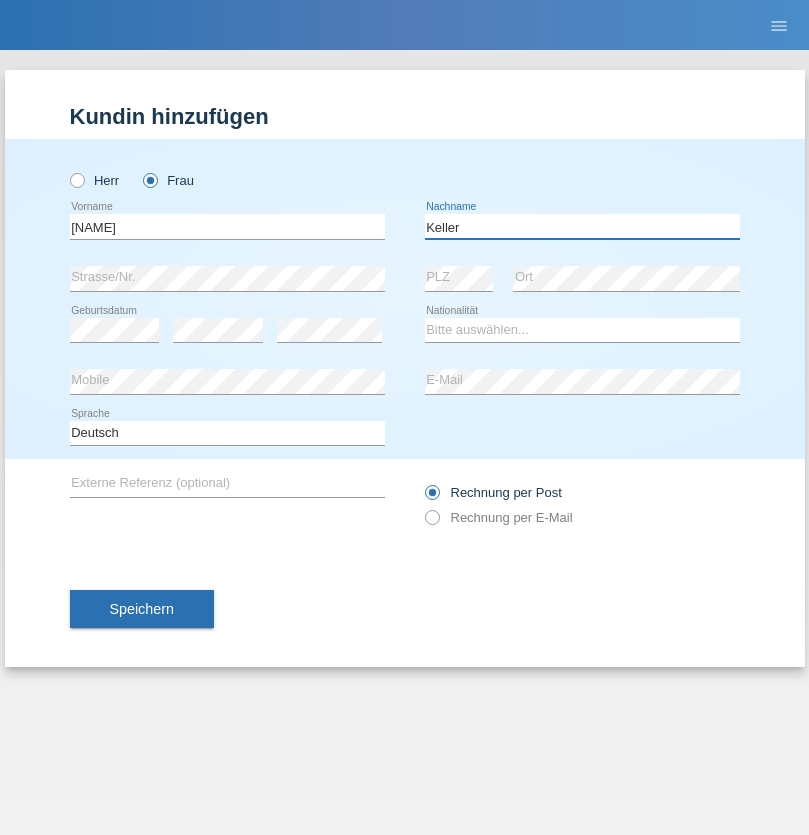 type on "Keller" 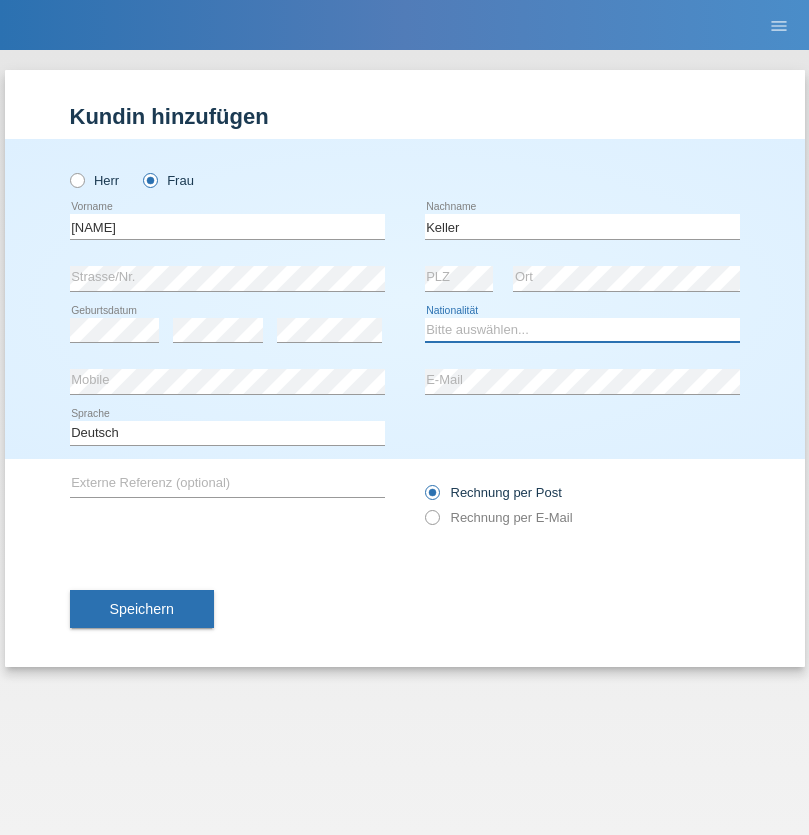 select on "CH" 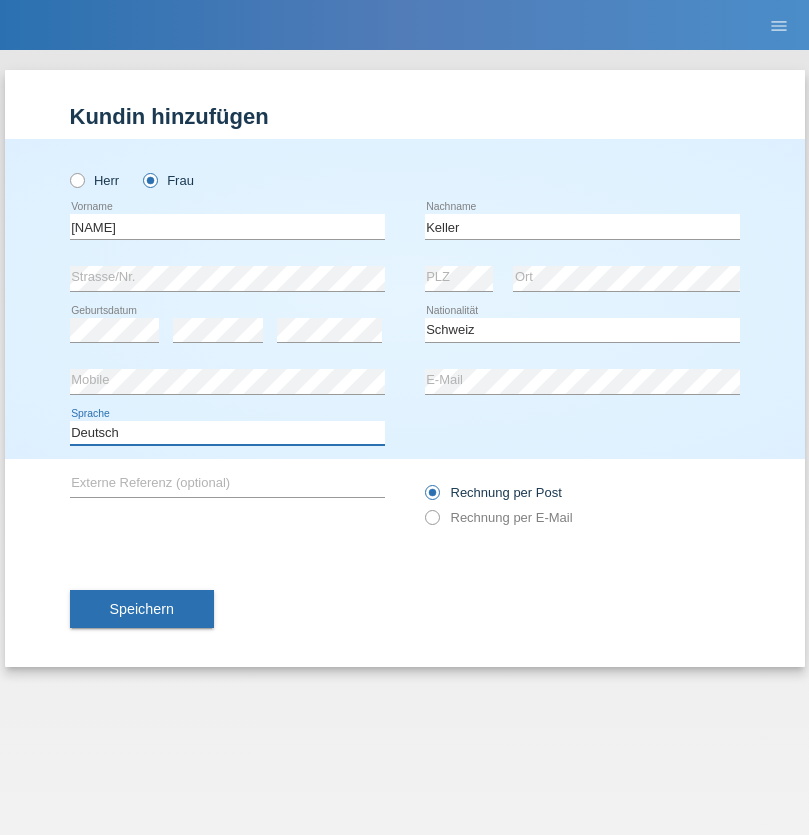 select on "en" 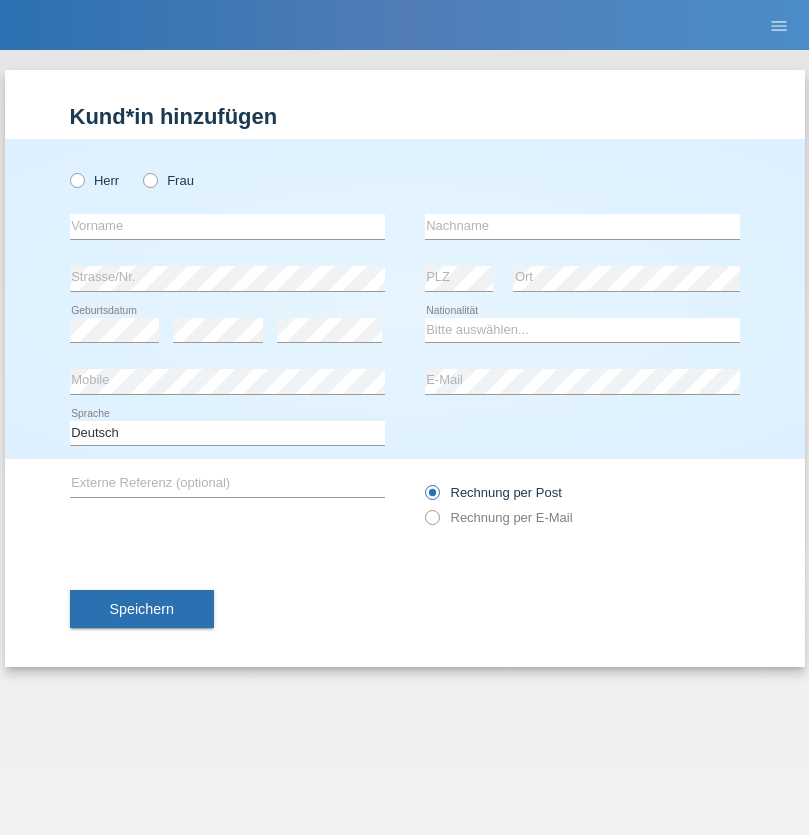 scroll, scrollTop: 0, scrollLeft: 0, axis: both 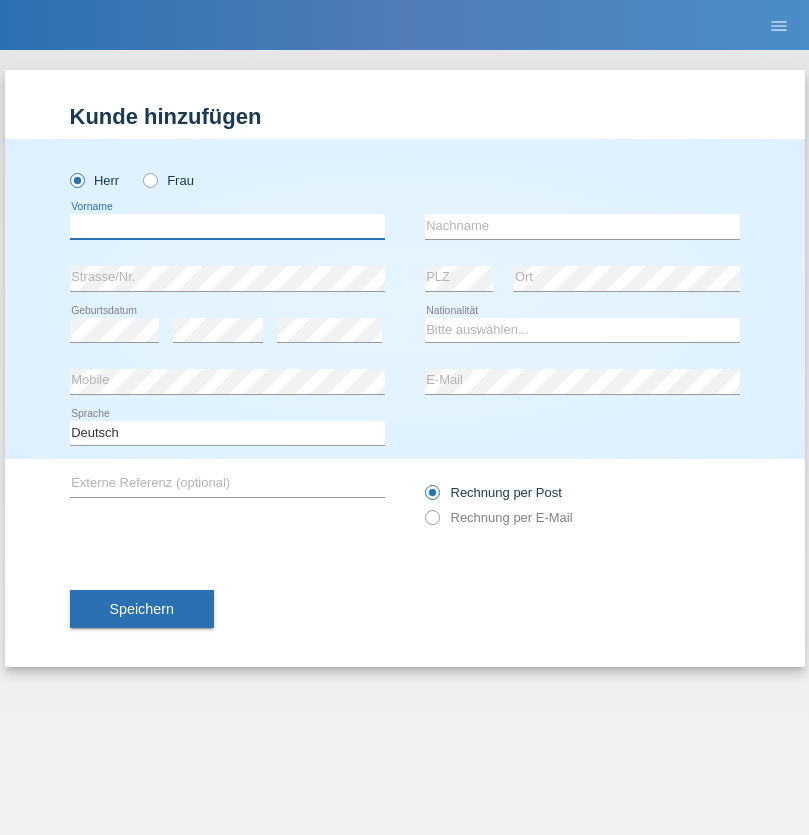 click at bounding box center (227, 226) 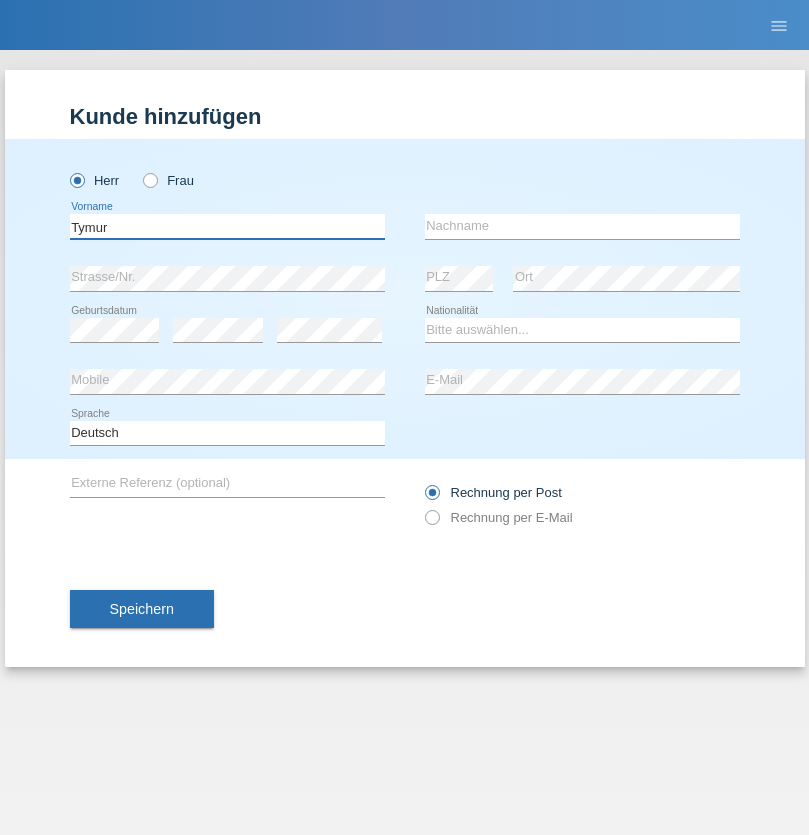 type on "Tymur" 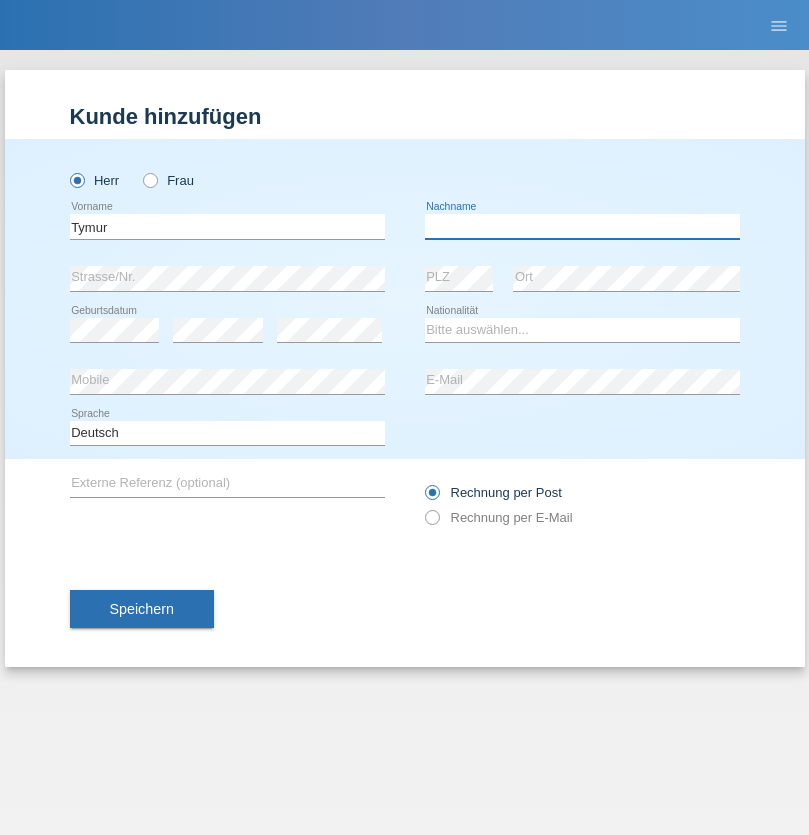 click at bounding box center [582, 226] 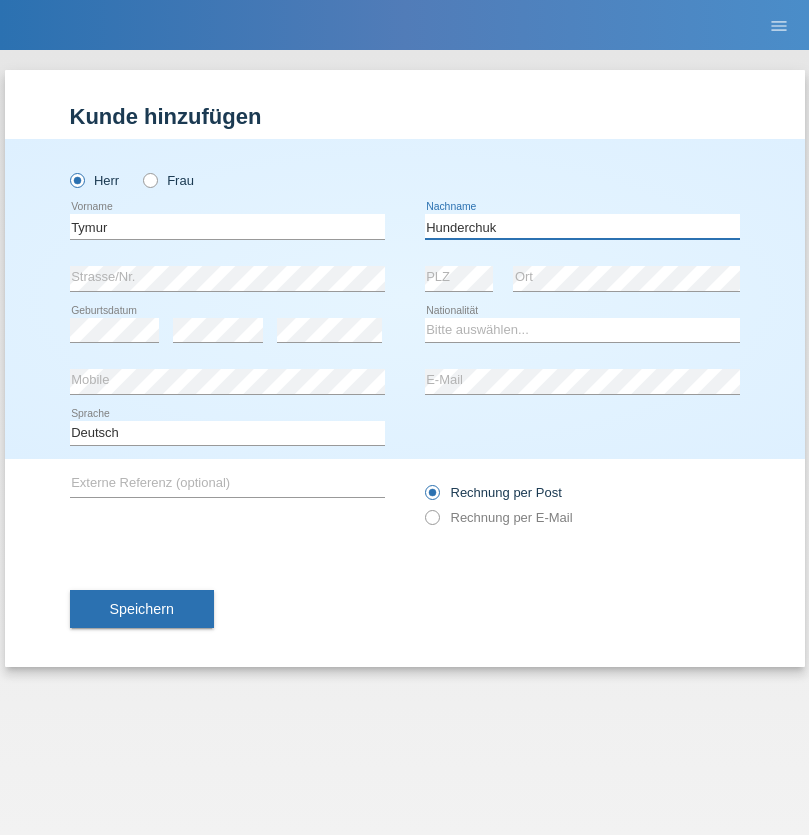 type on "Hunderchuk" 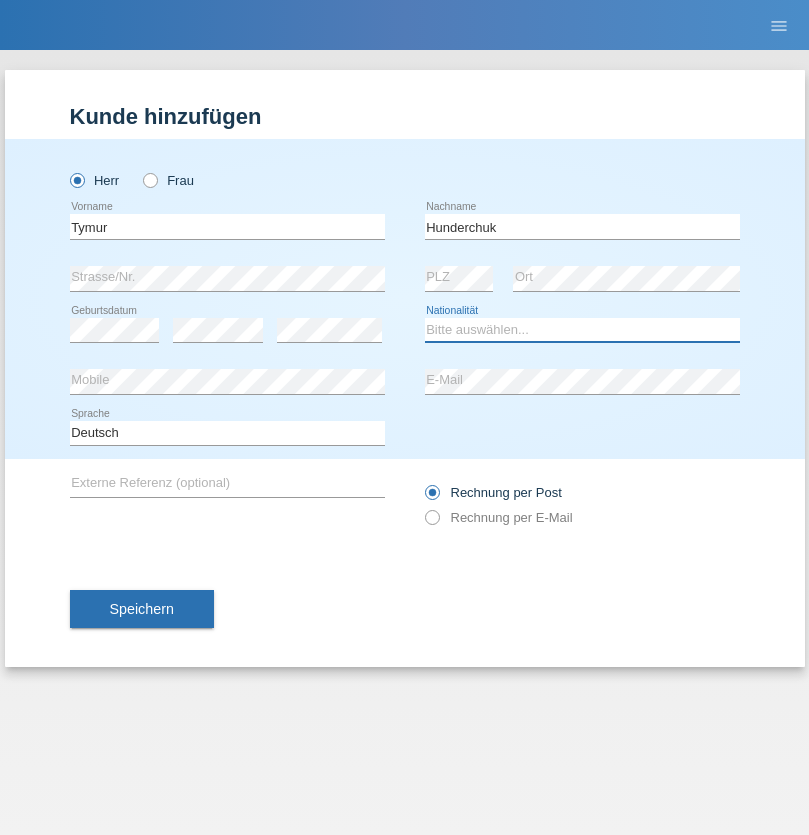 select on "UA" 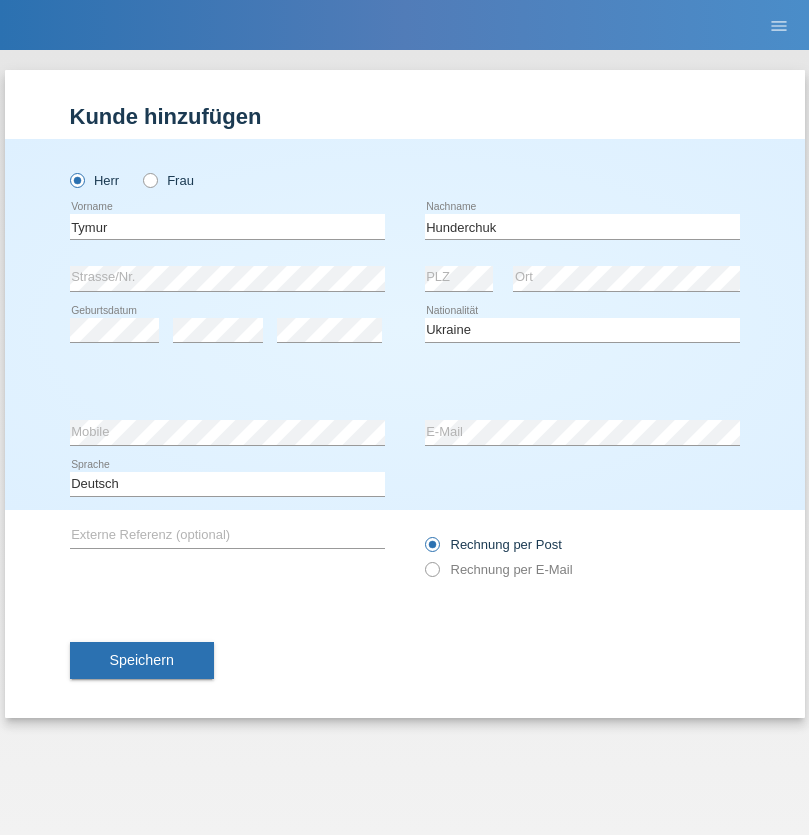 select on "C" 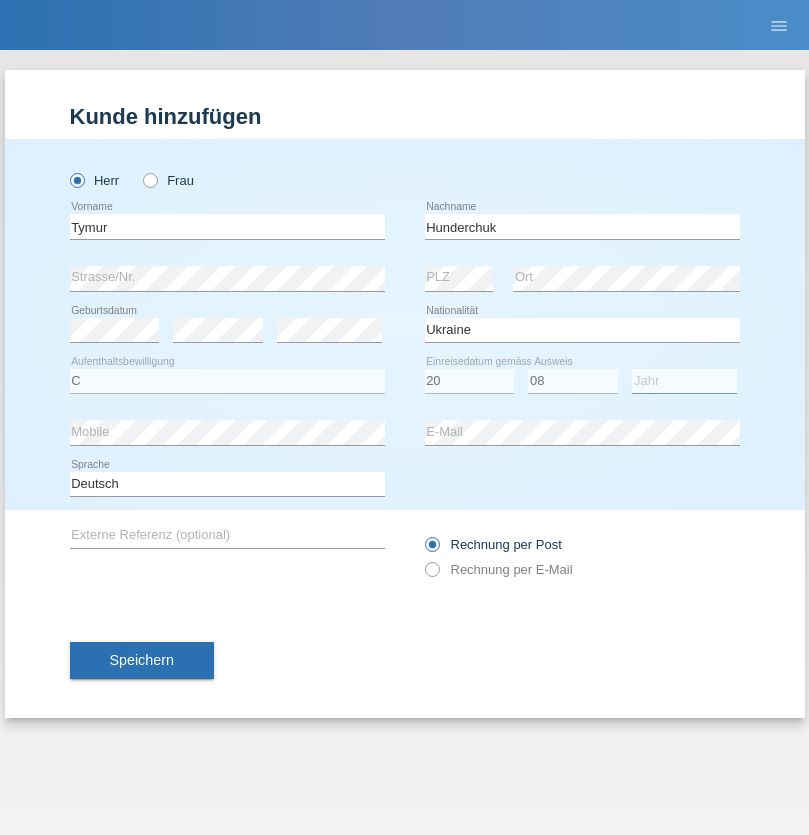 select on "2021" 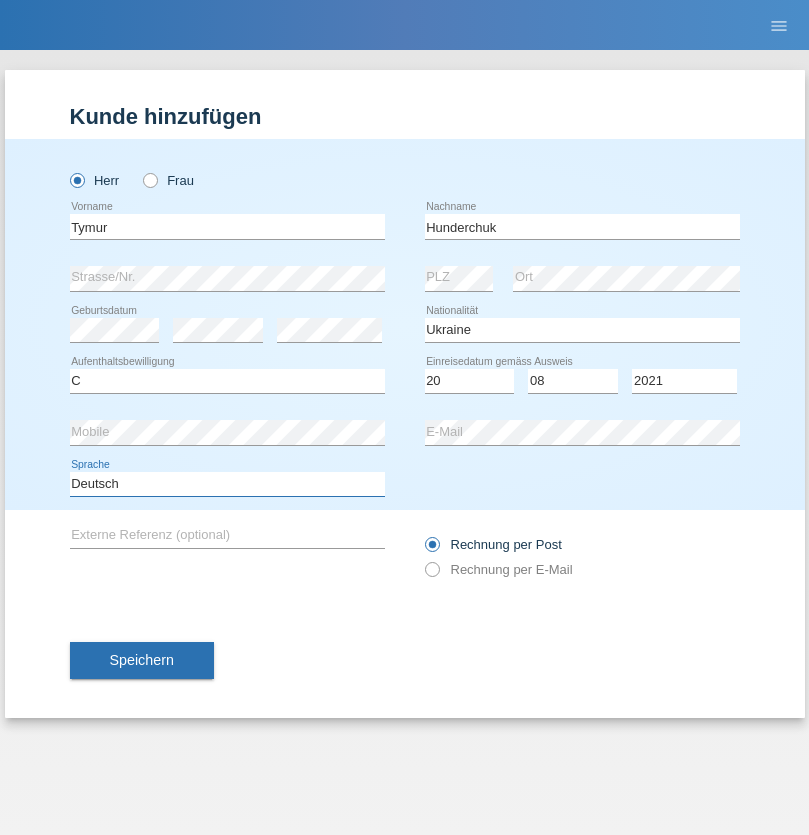 select on "en" 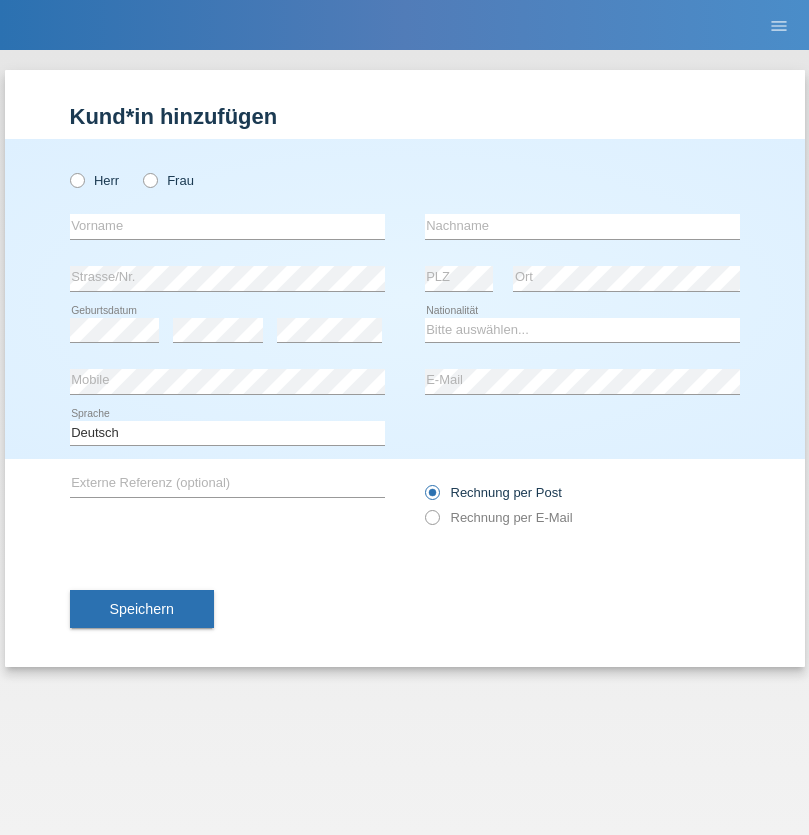 scroll, scrollTop: 0, scrollLeft: 0, axis: both 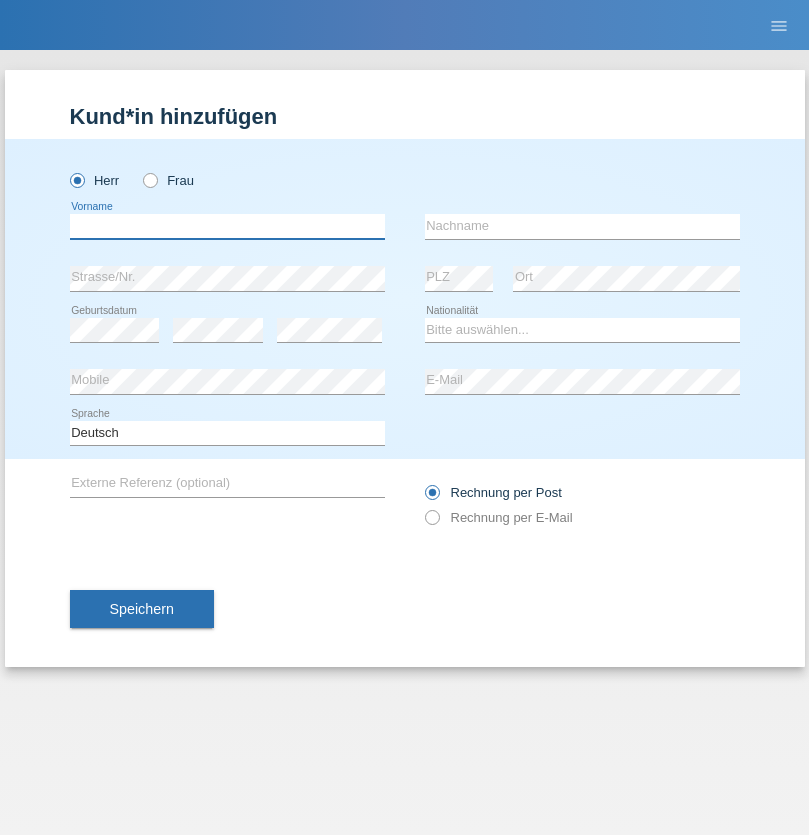 click at bounding box center (227, 226) 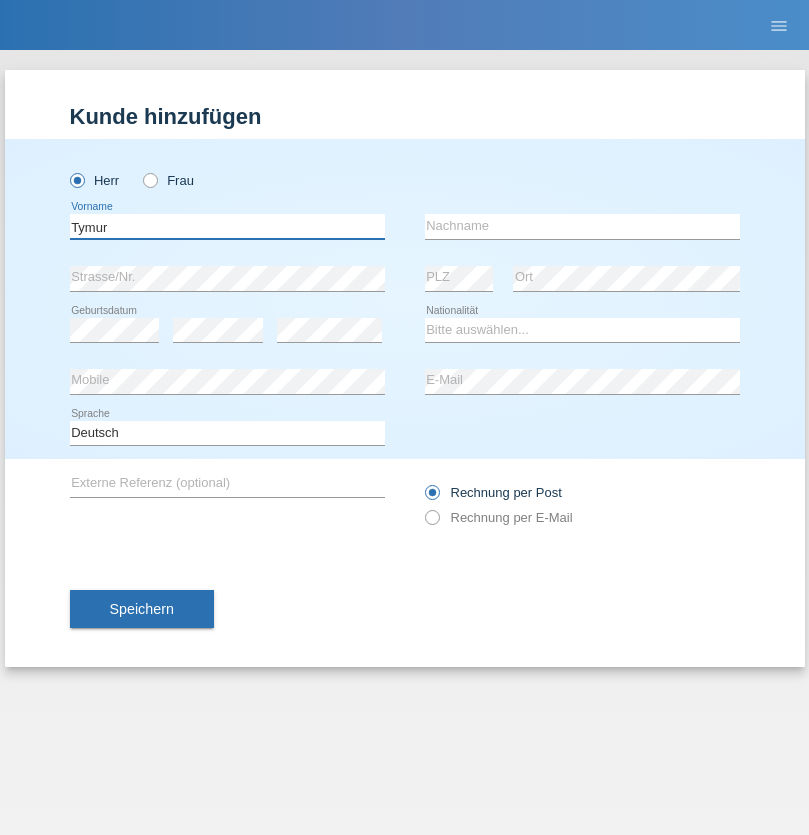 type on "Tymur" 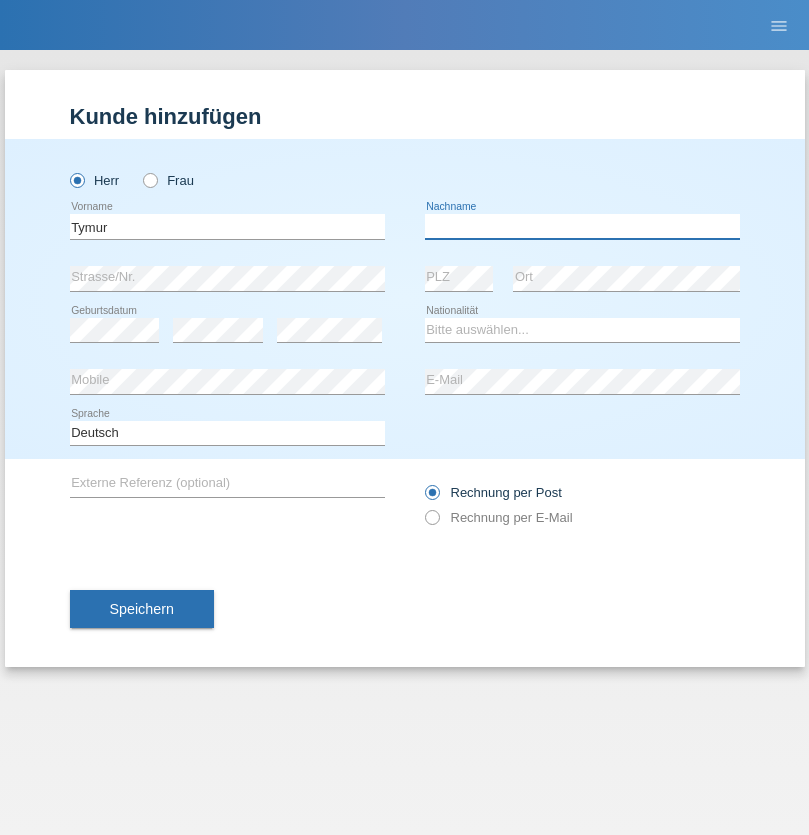 click at bounding box center (582, 226) 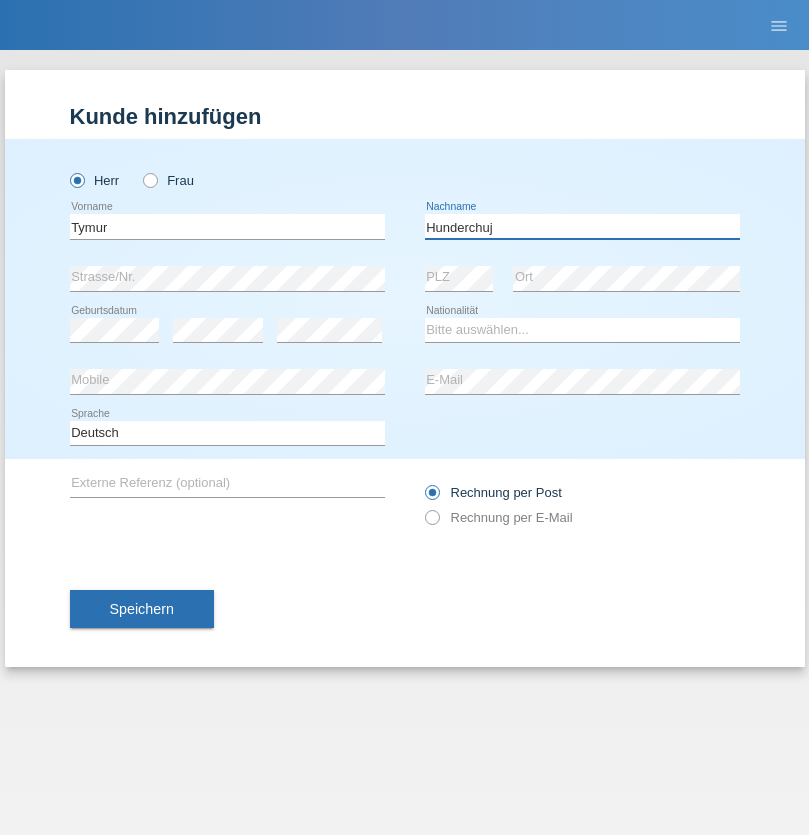 type on "Hunderchuj" 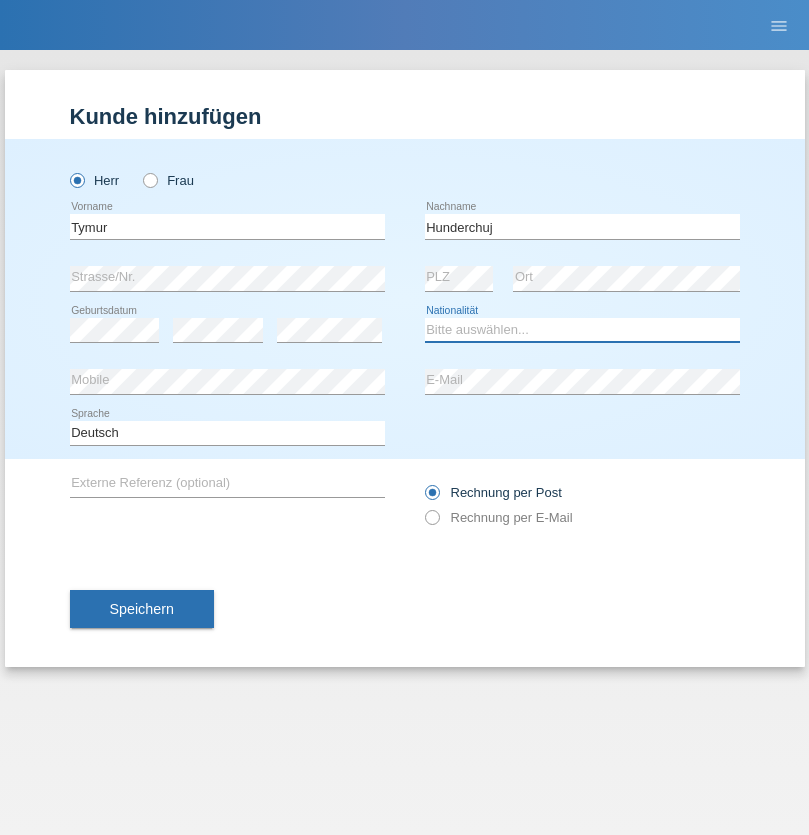 select on "UA" 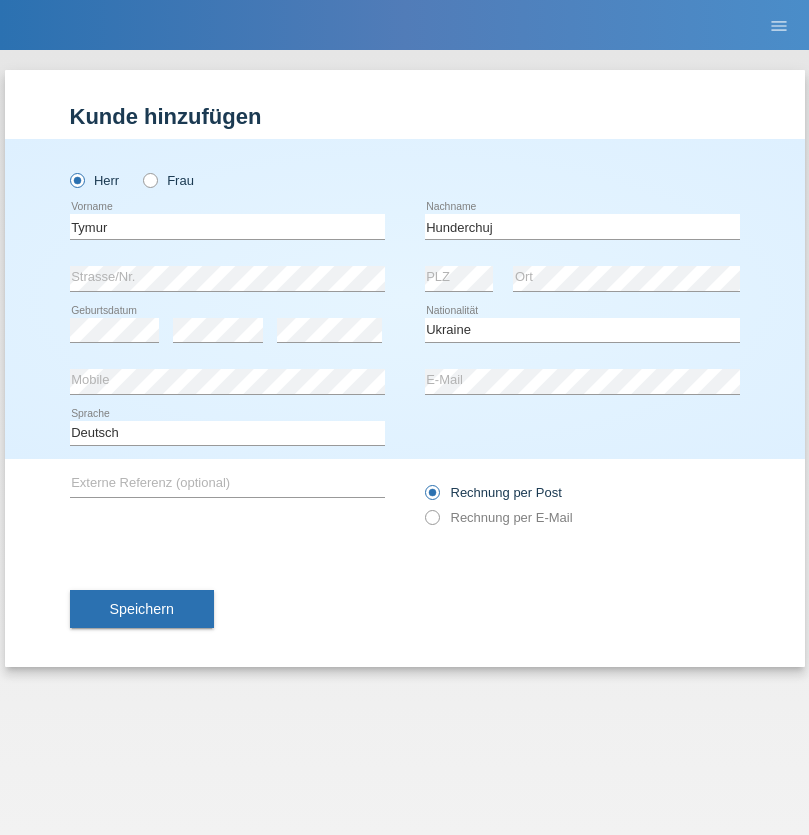 select on "C" 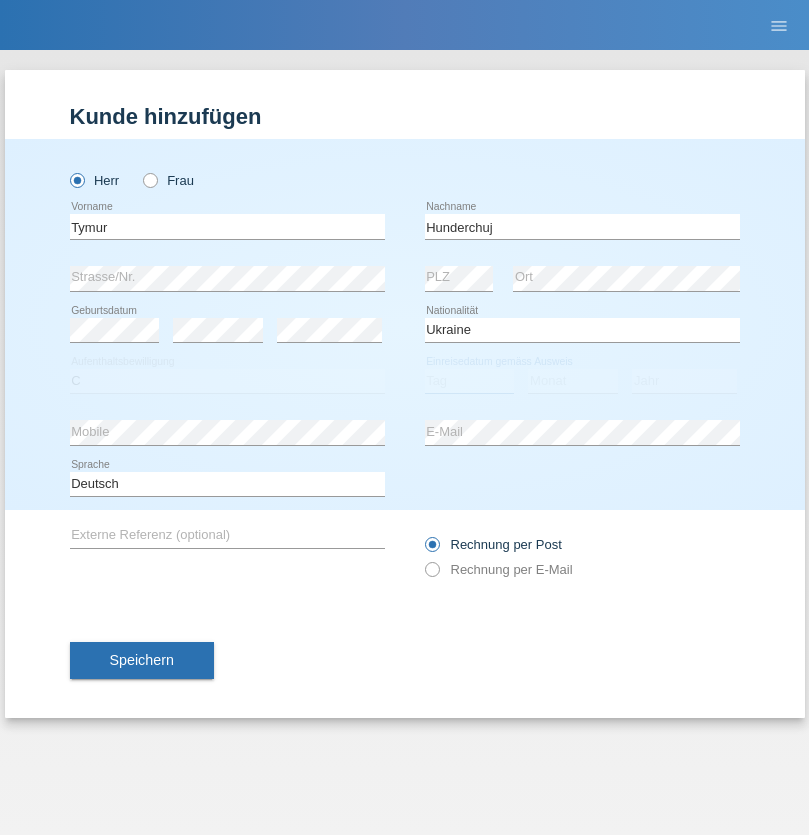 select on "20" 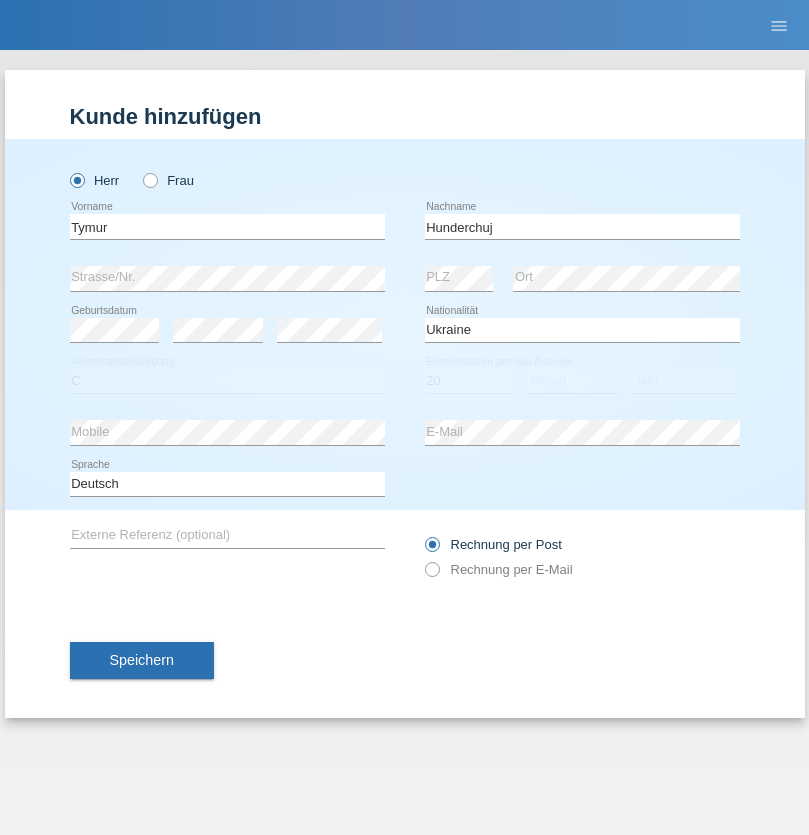 select on "08" 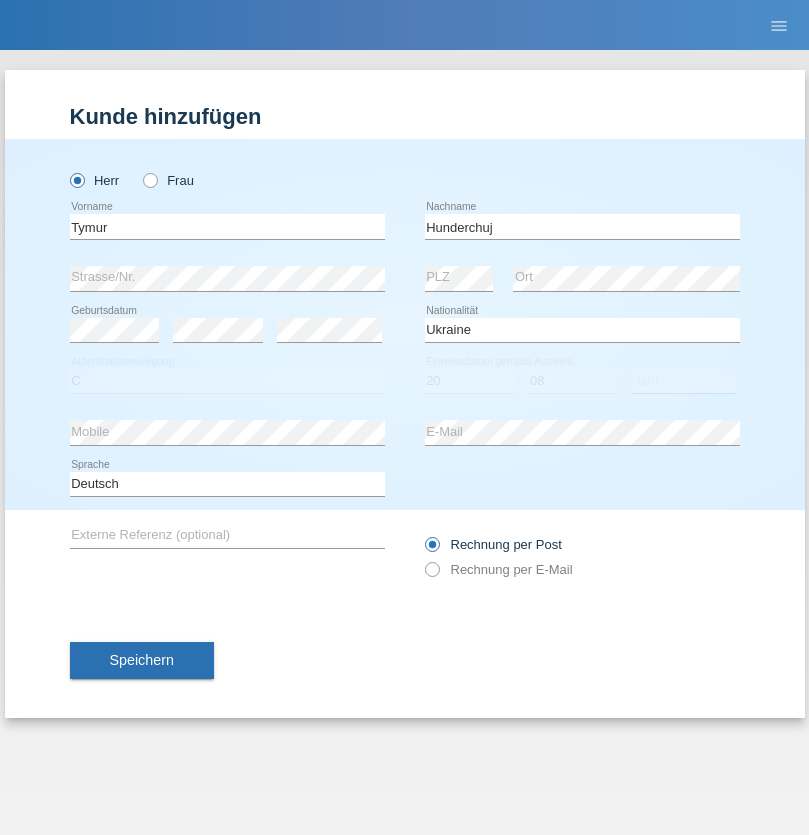 select on "2021" 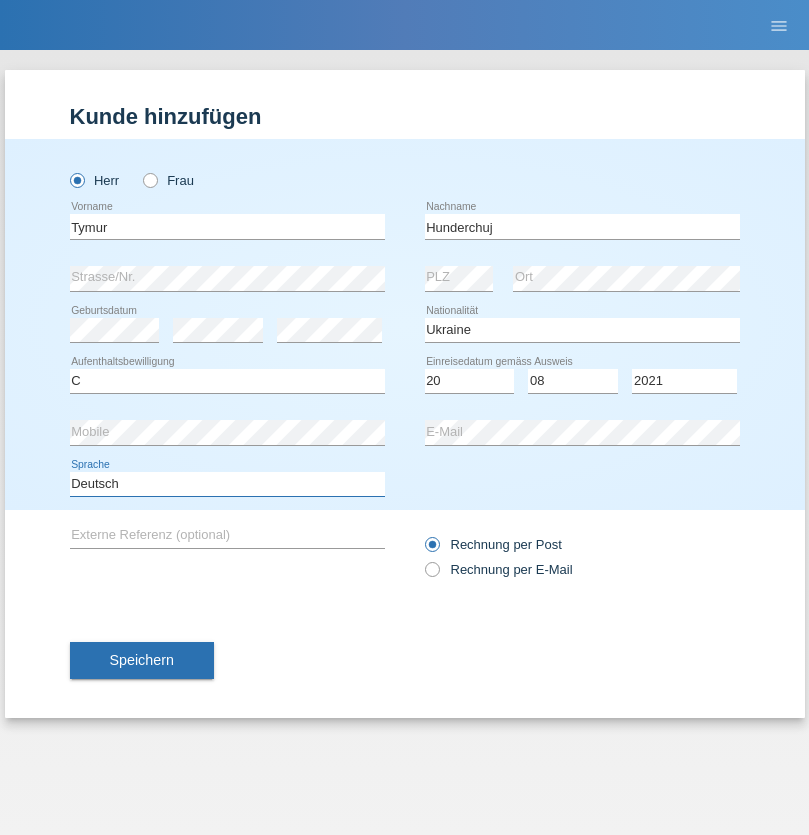 select on "en" 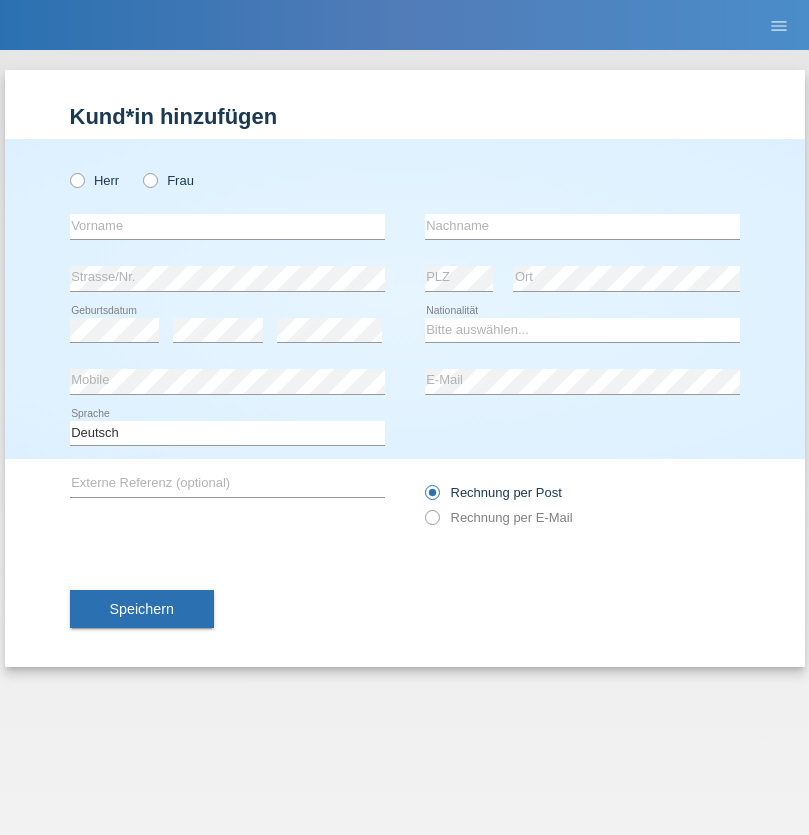 scroll, scrollTop: 0, scrollLeft: 0, axis: both 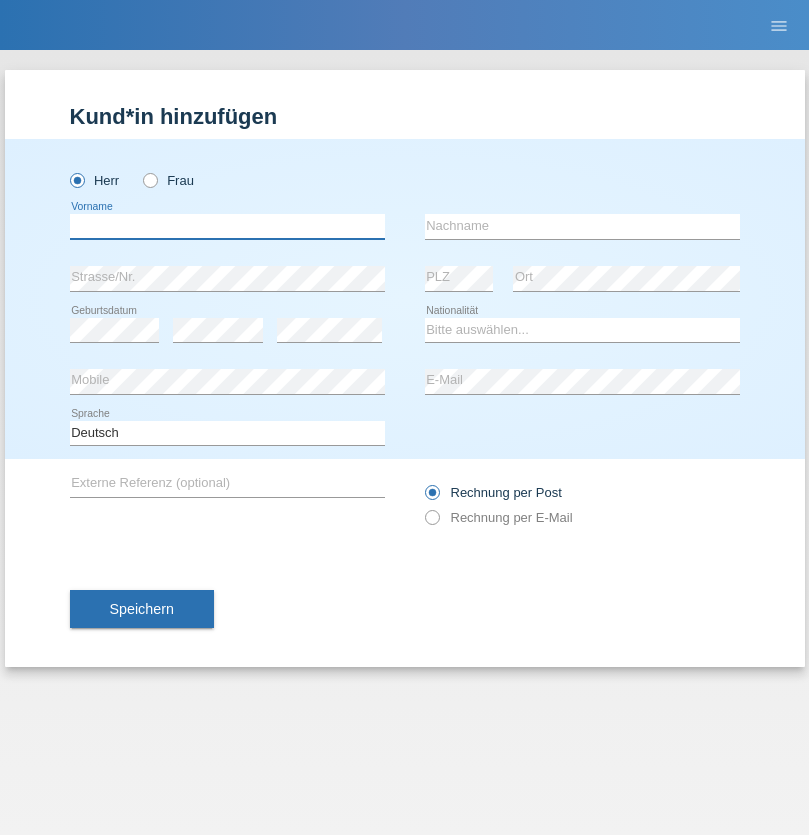 click at bounding box center [227, 226] 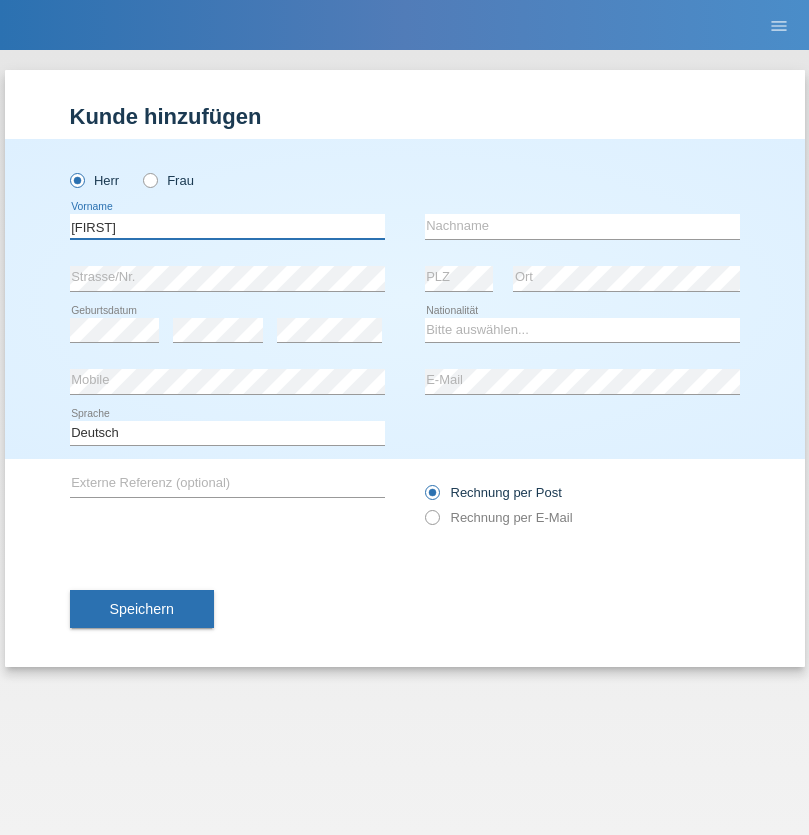 type on "[FIRST]" 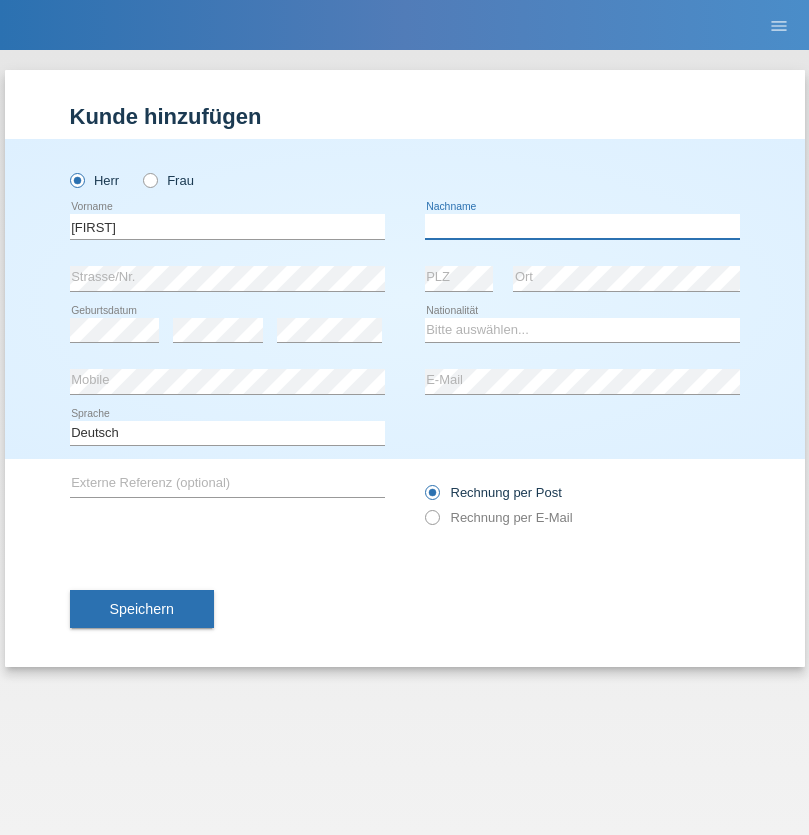 click at bounding box center (582, 226) 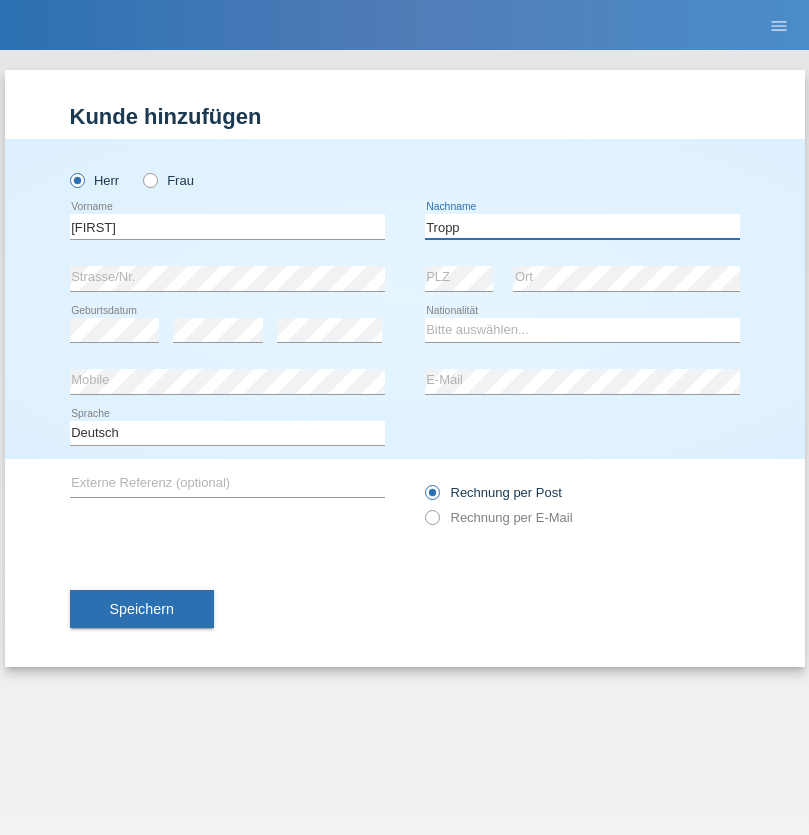 type on "Tropp" 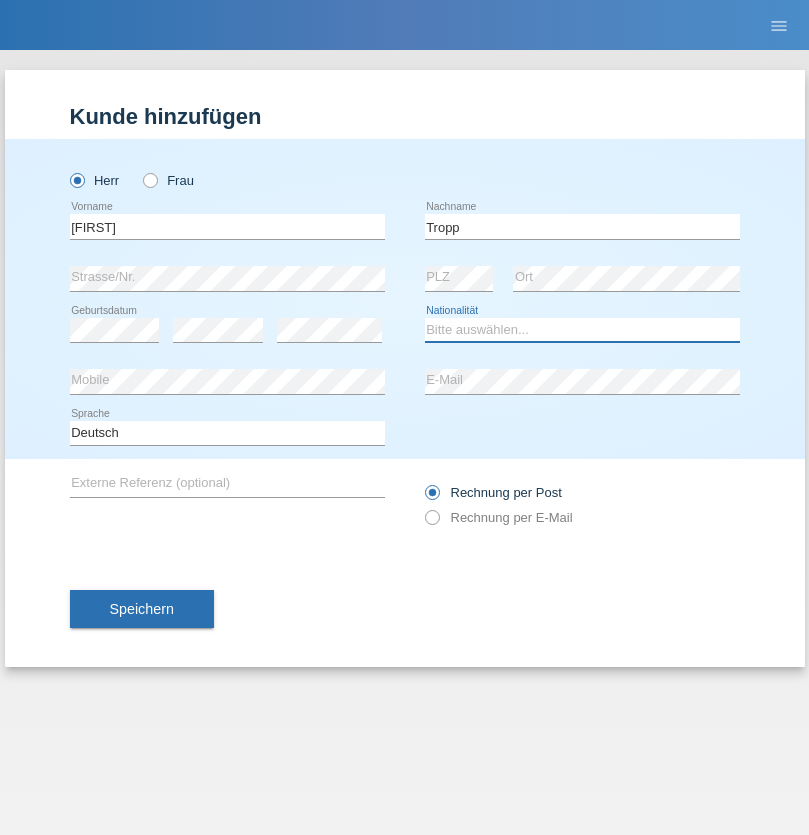 select on "SK" 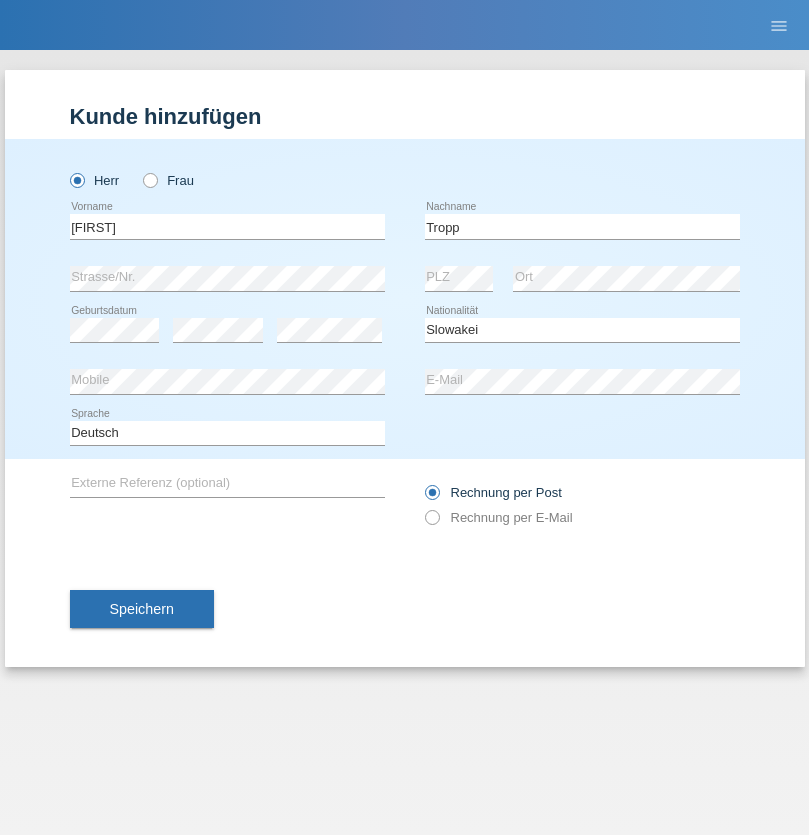 select on "C" 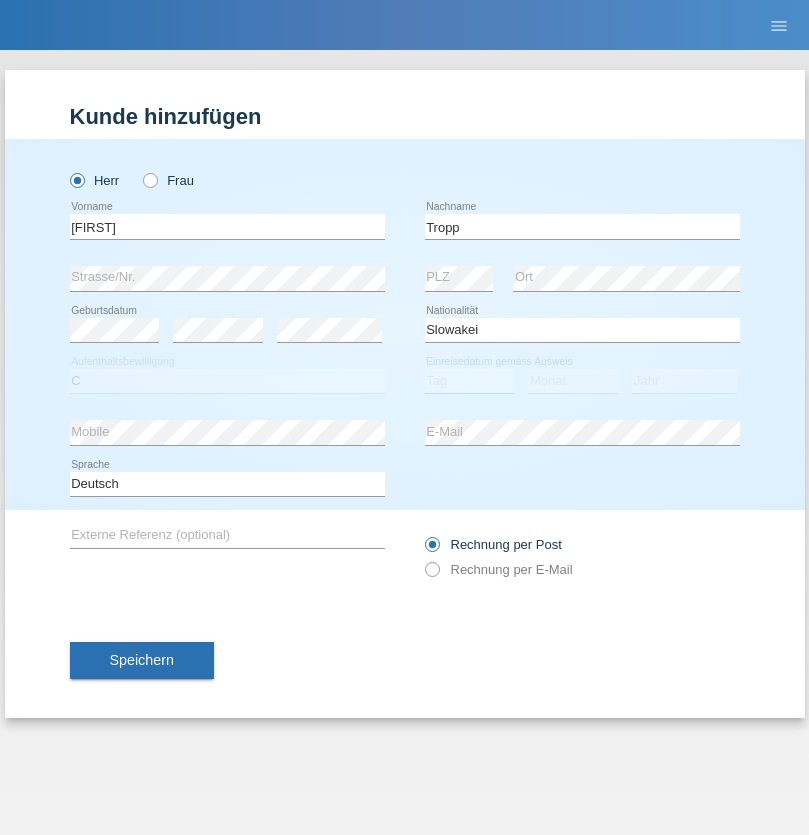select on "08" 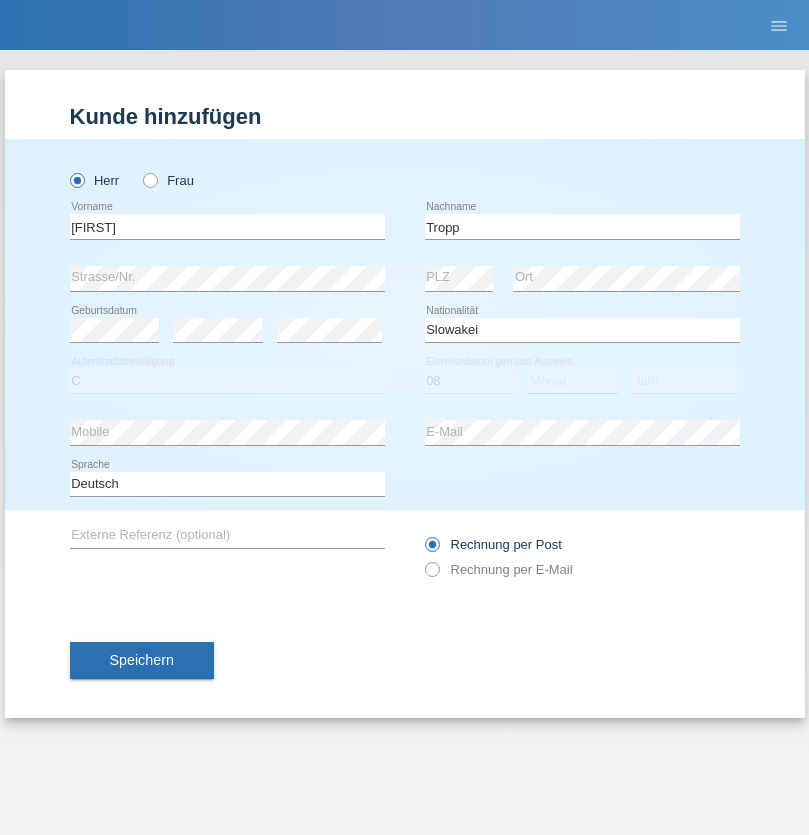select on "08" 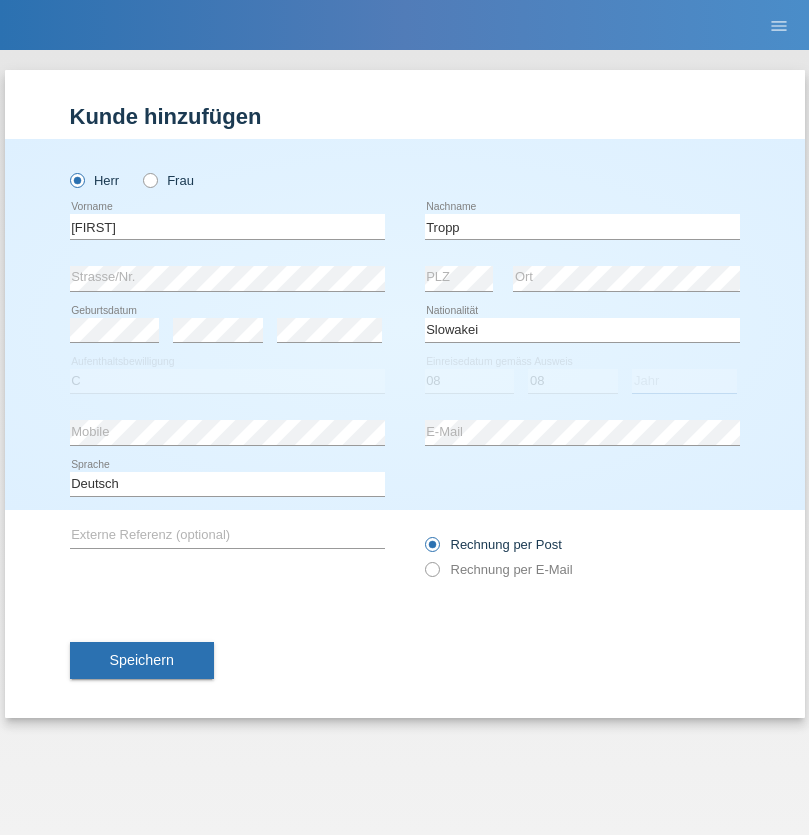 select on "2021" 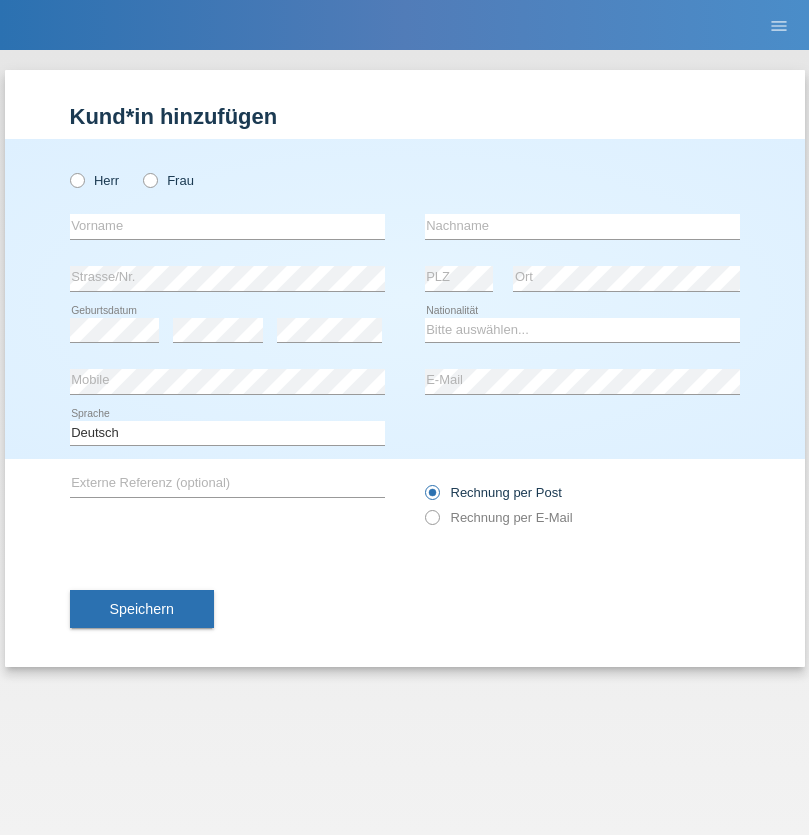 scroll, scrollTop: 0, scrollLeft: 0, axis: both 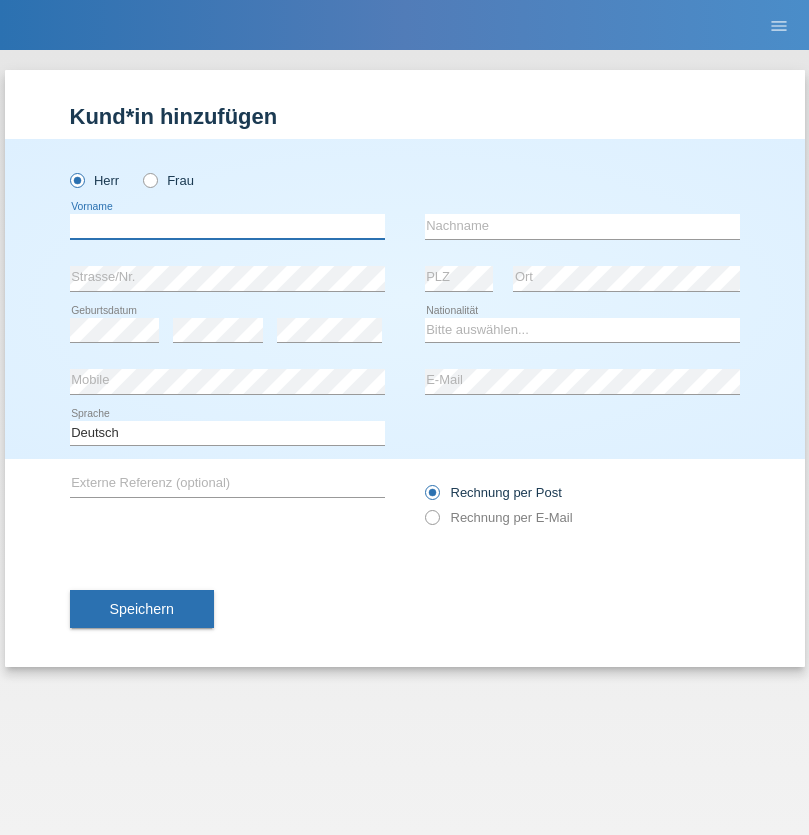 click at bounding box center [227, 226] 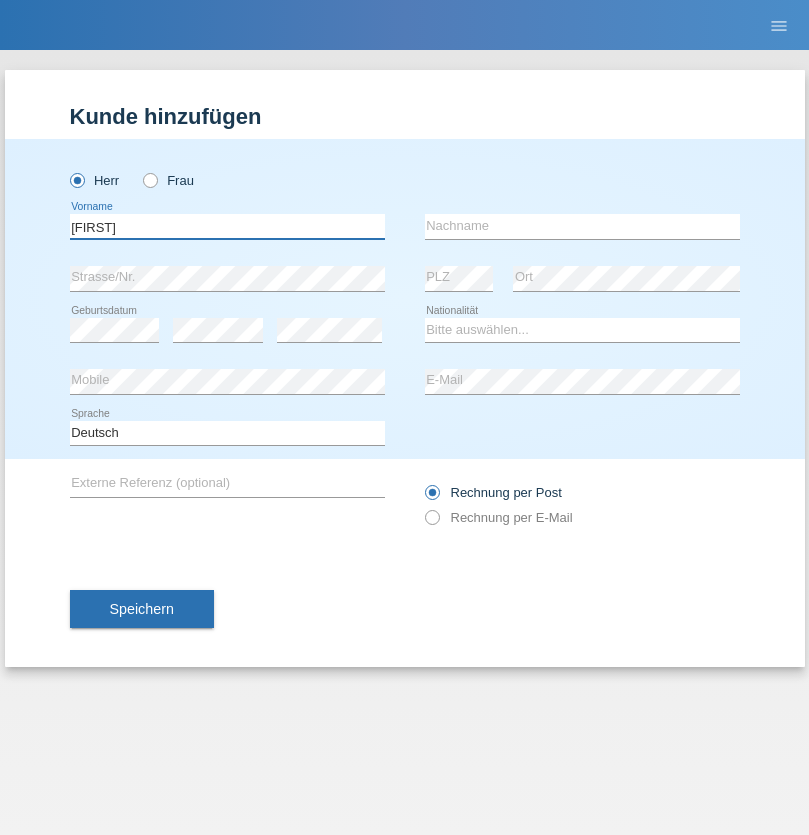 type on "Dirk" 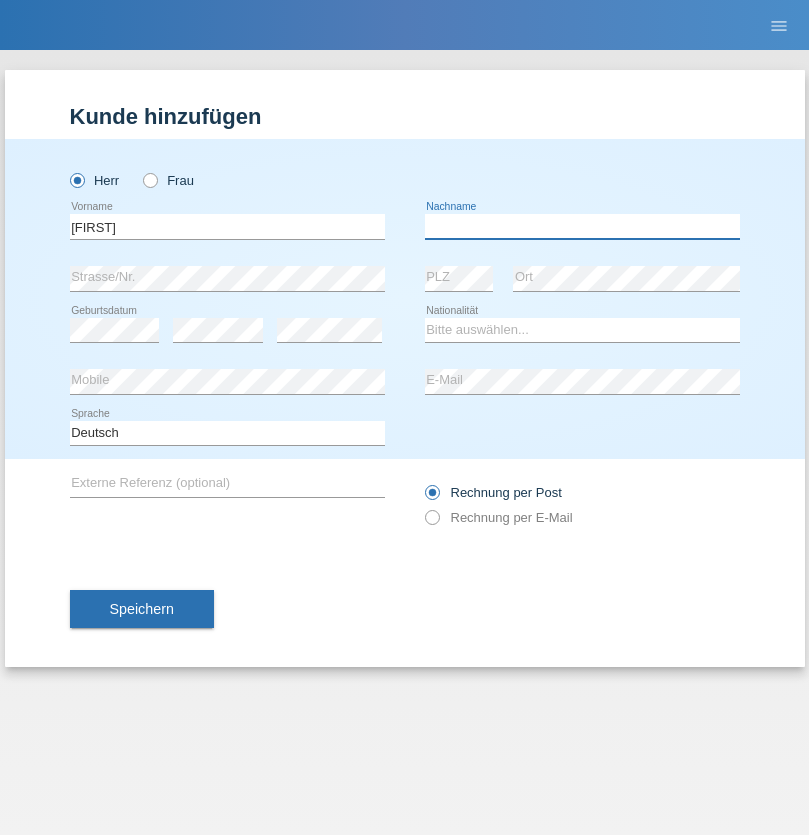 click at bounding box center (582, 226) 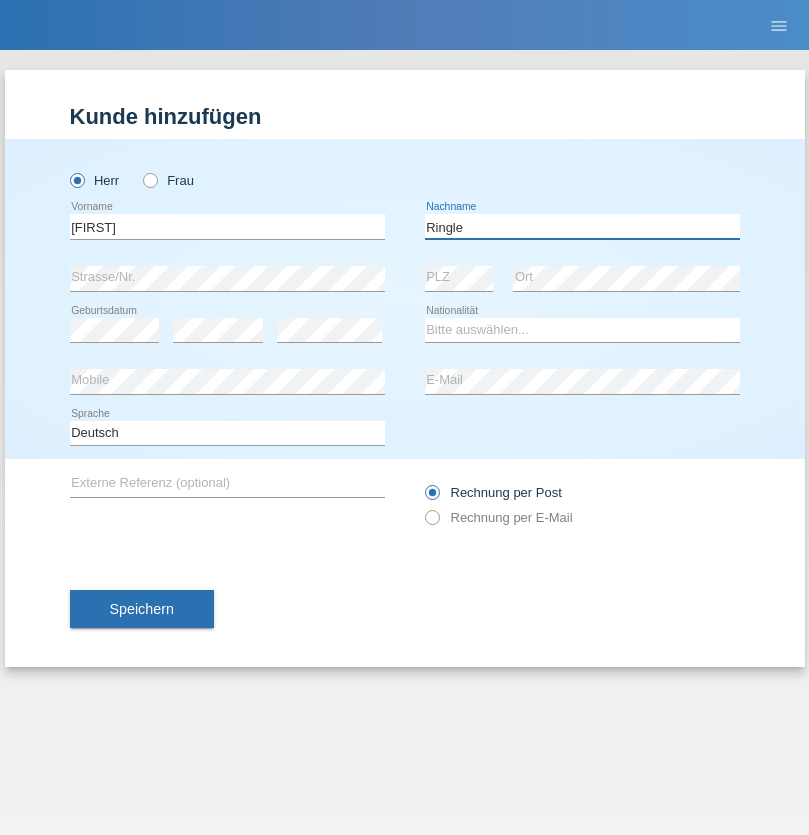 type on "Ringle" 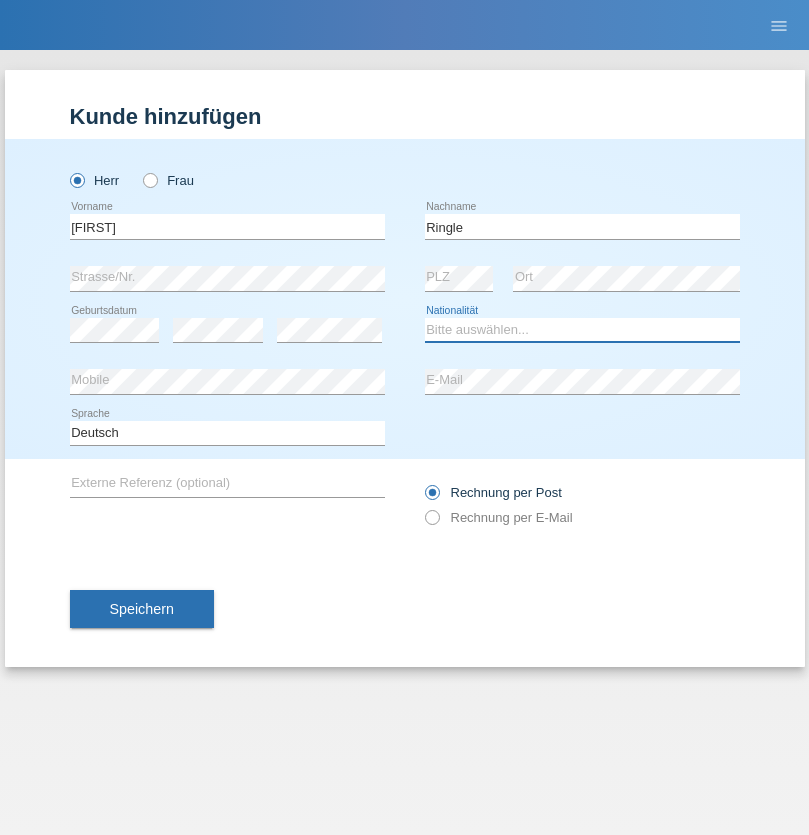 select on "DE" 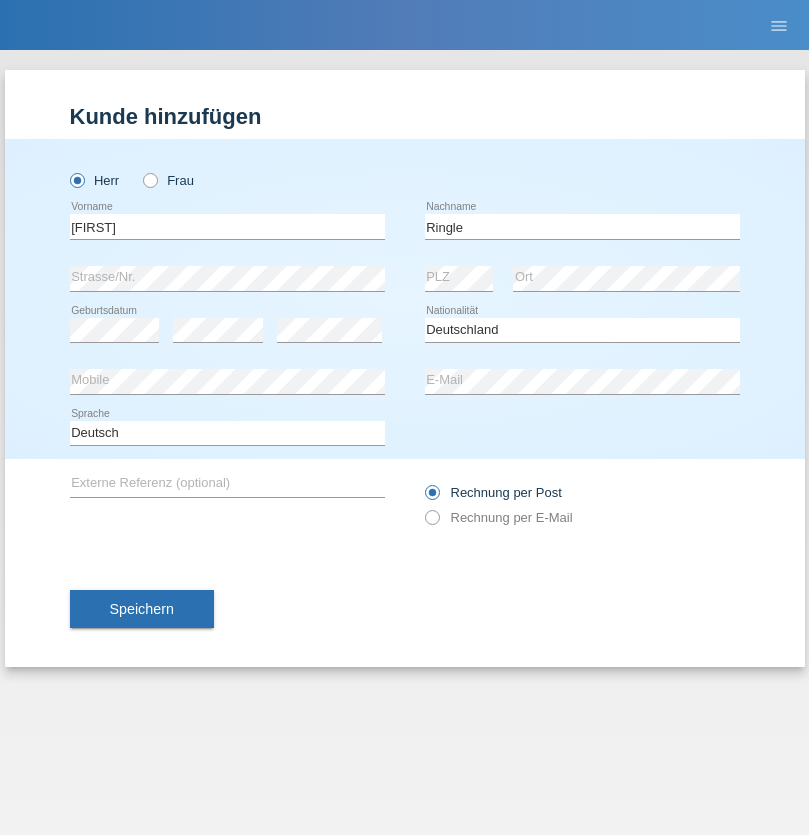 select on "C" 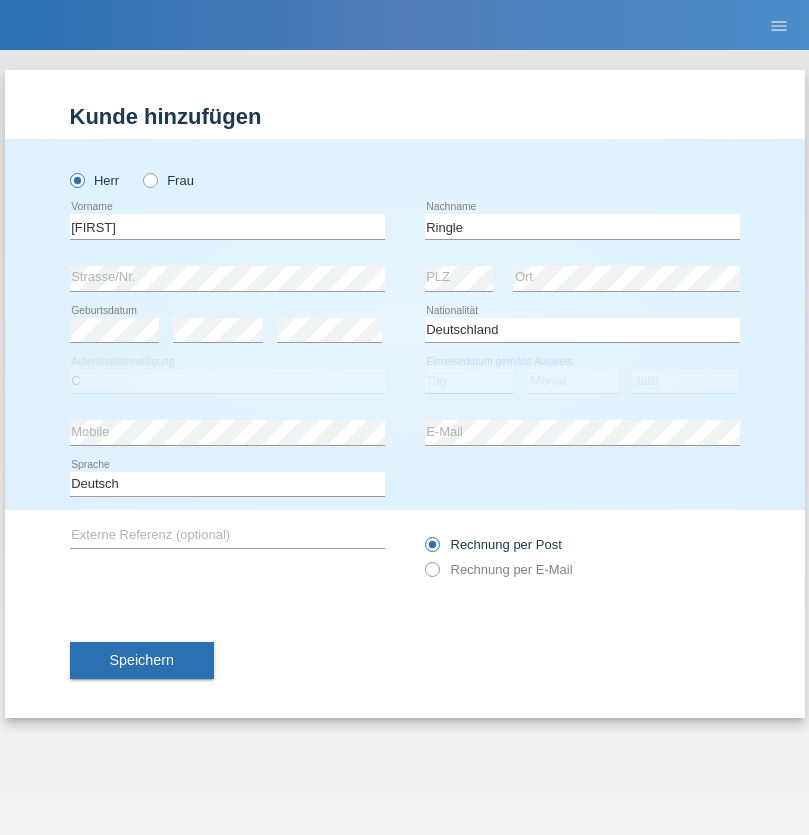 select on "06" 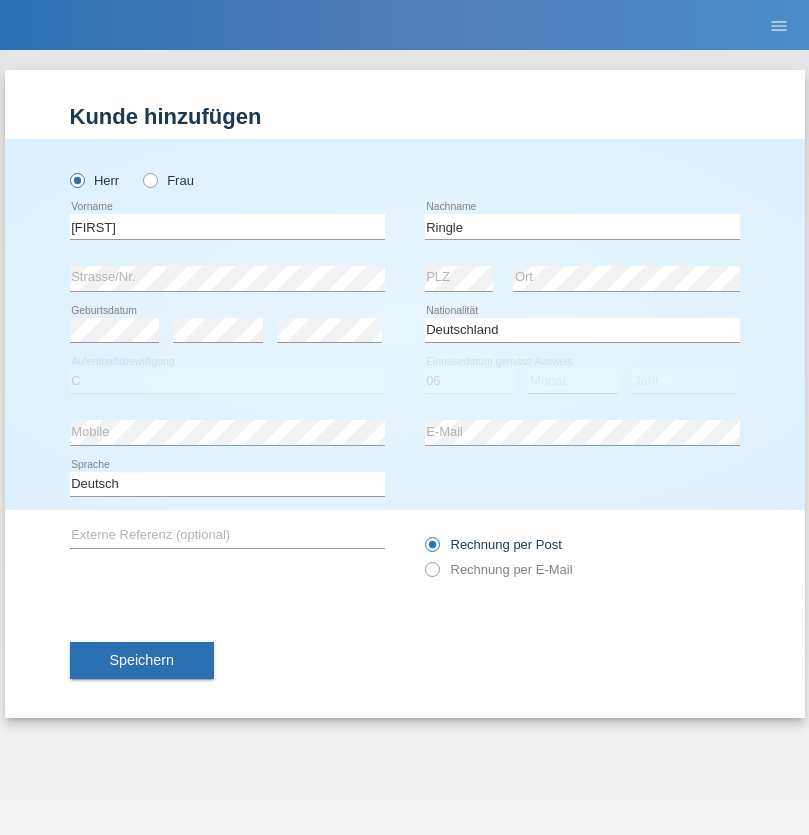 select on "01" 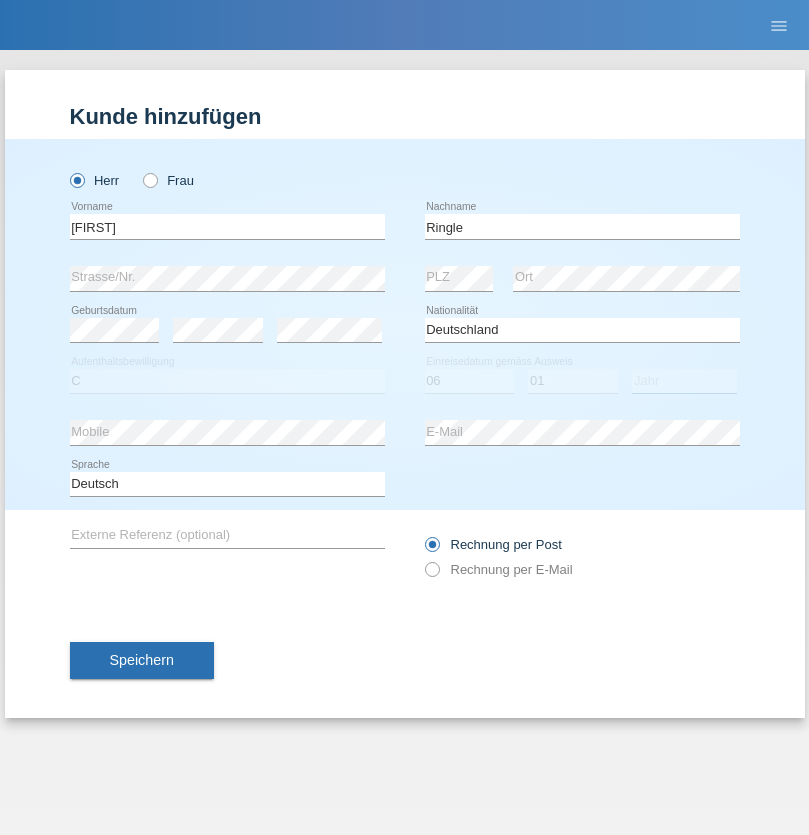 select on "2021" 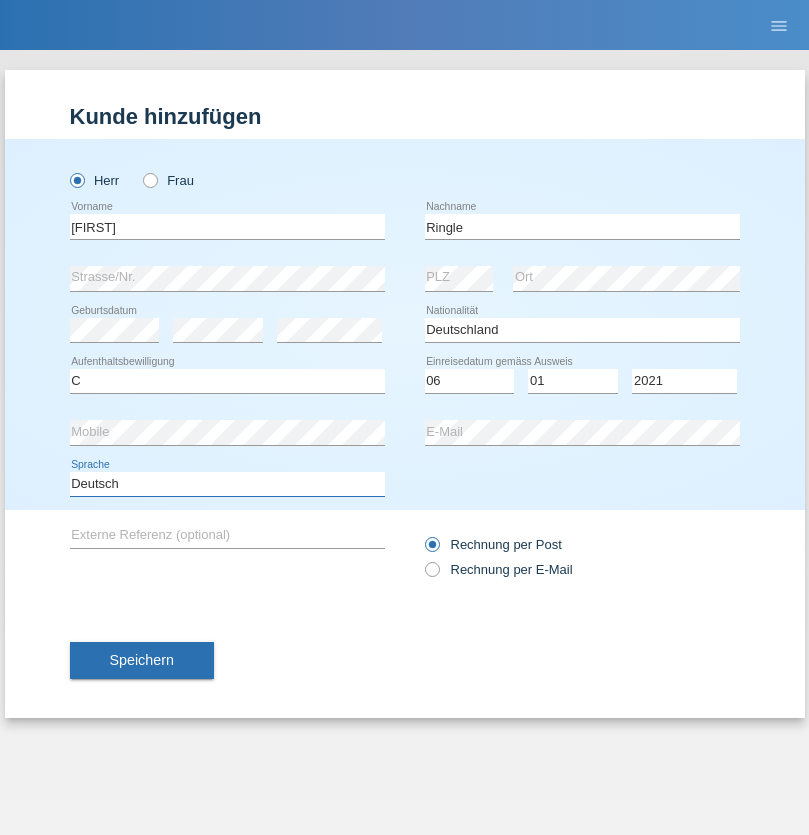 select on "en" 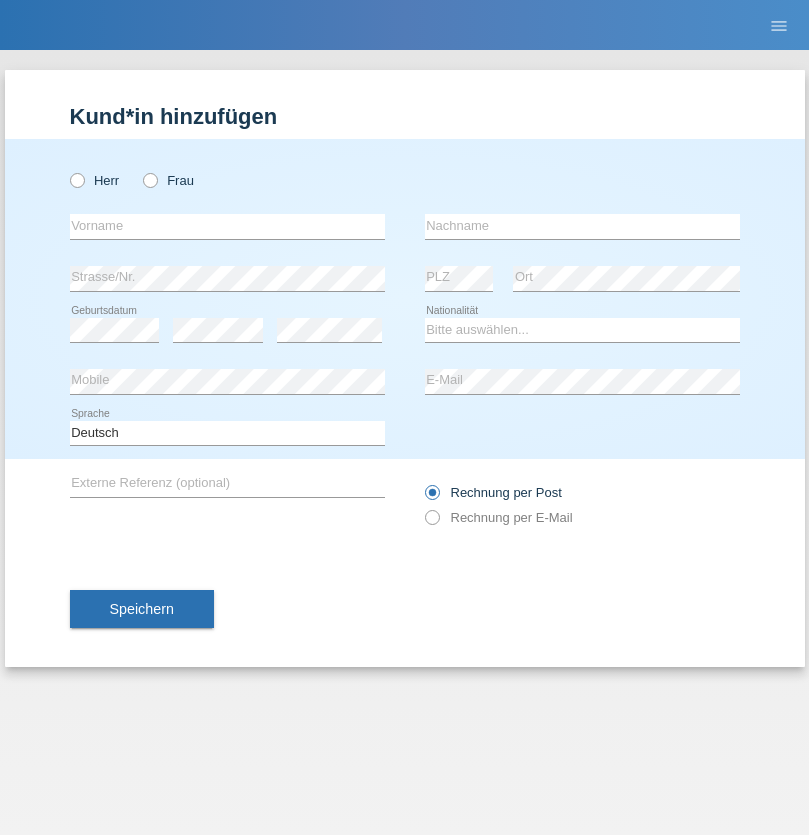 scroll, scrollTop: 0, scrollLeft: 0, axis: both 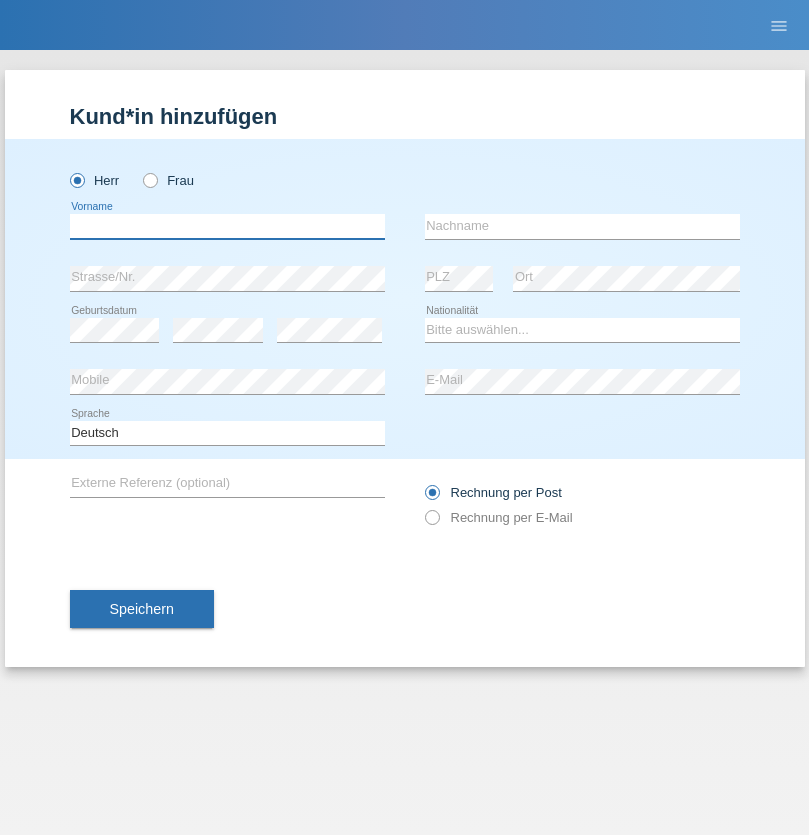 click at bounding box center [227, 226] 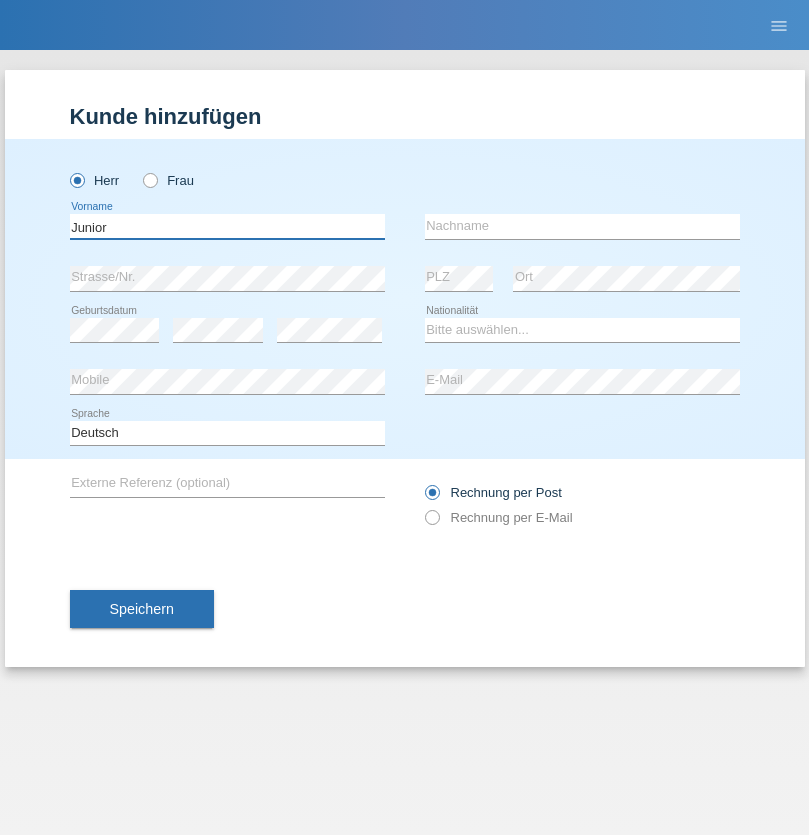 type on "Junior" 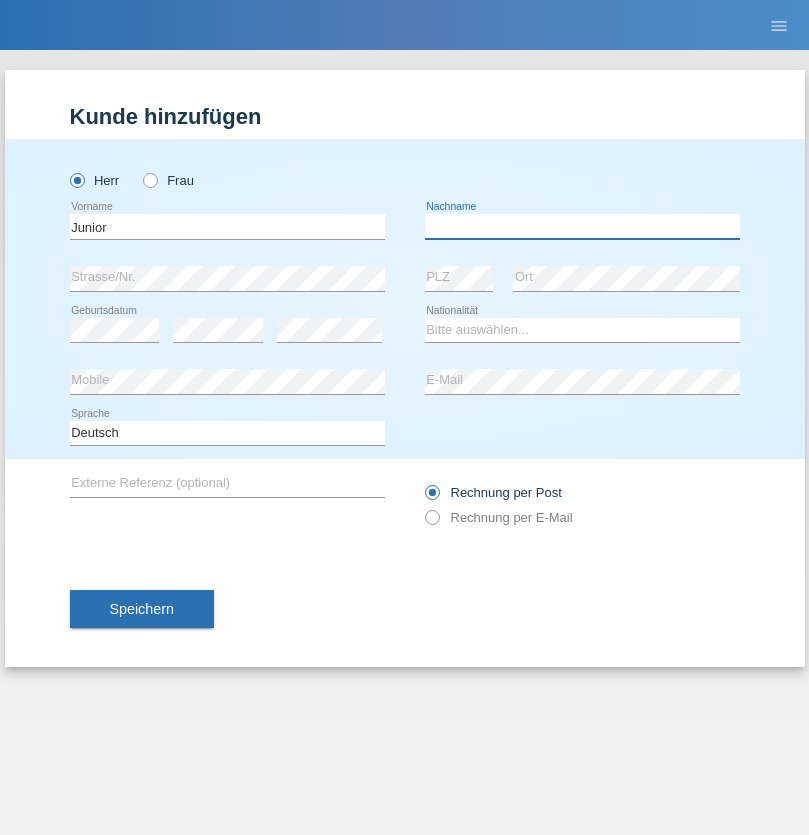 click at bounding box center [582, 226] 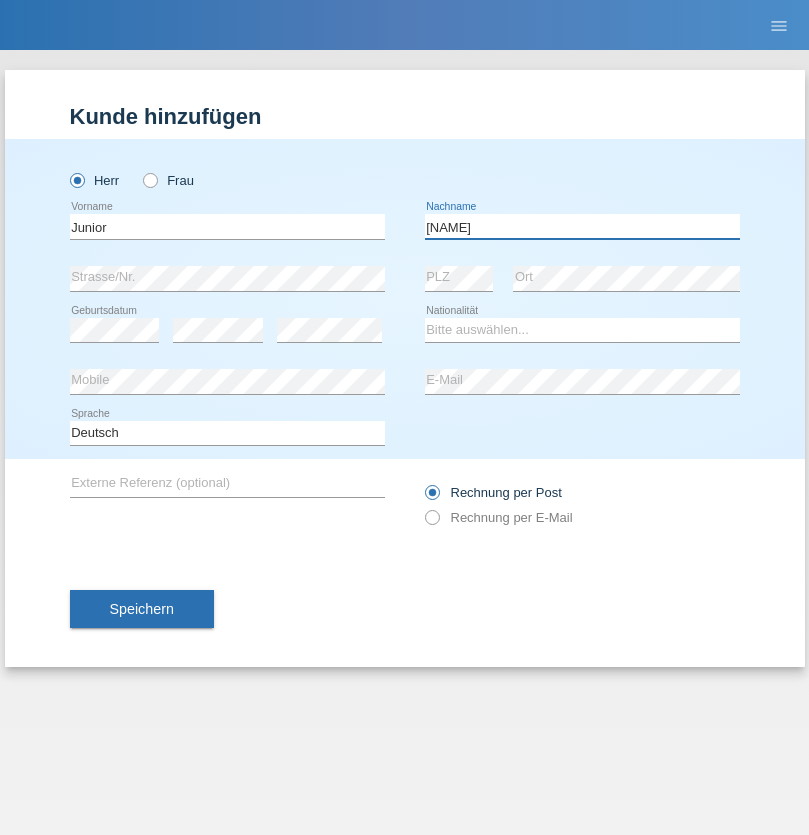 type on "[NAME]" 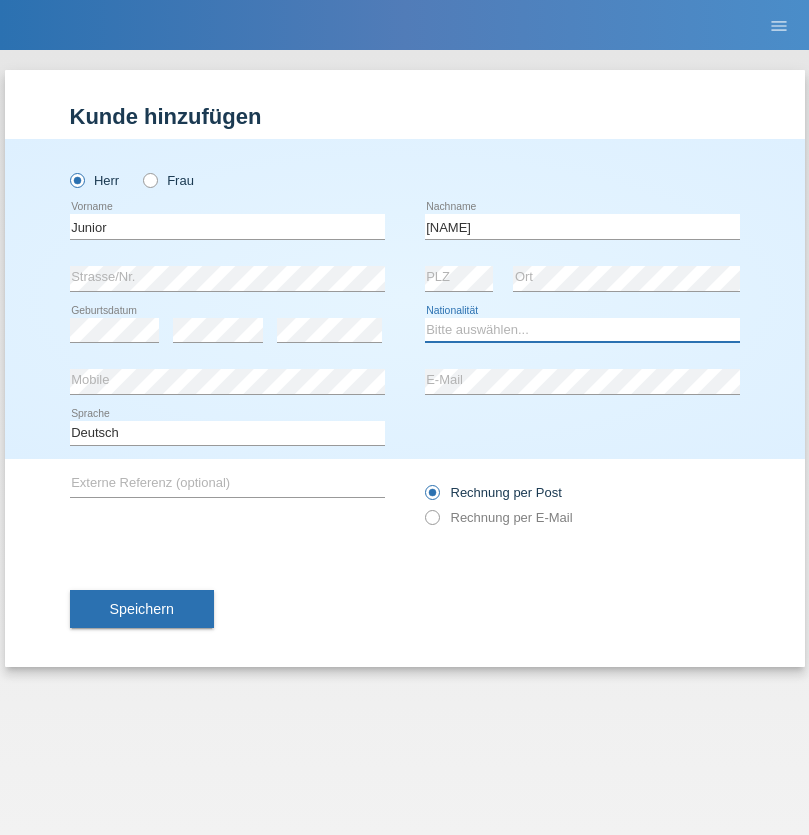 select on "CH" 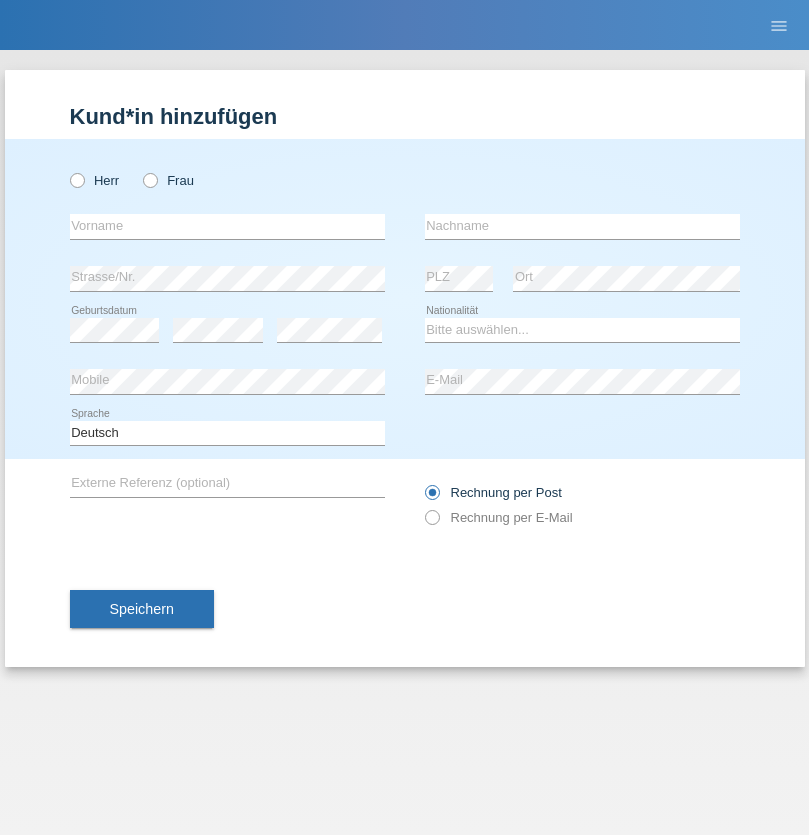 scroll, scrollTop: 0, scrollLeft: 0, axis: both 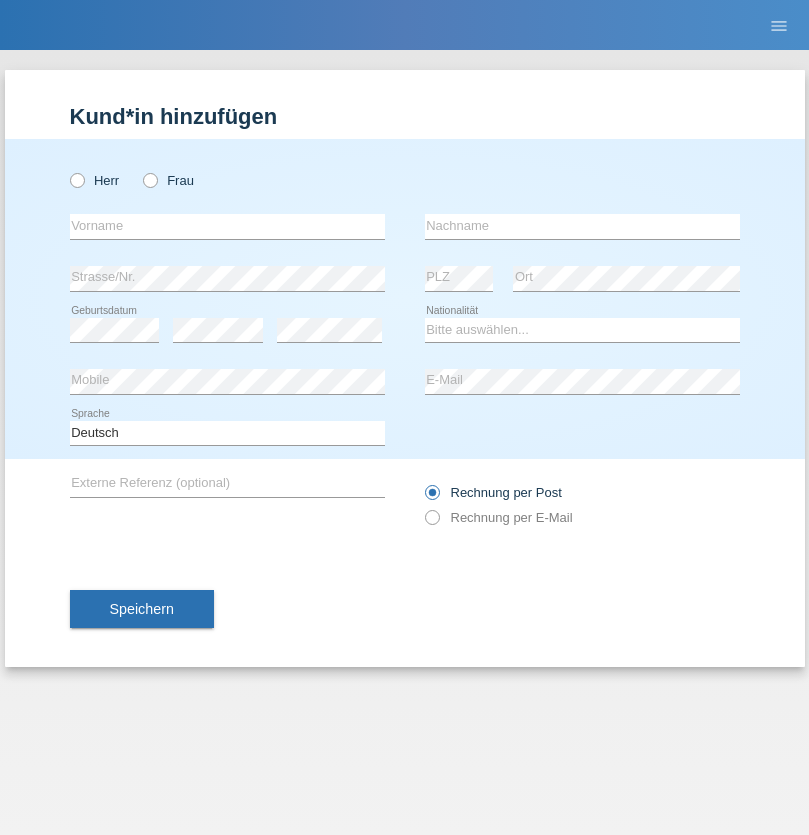 radio on "true" 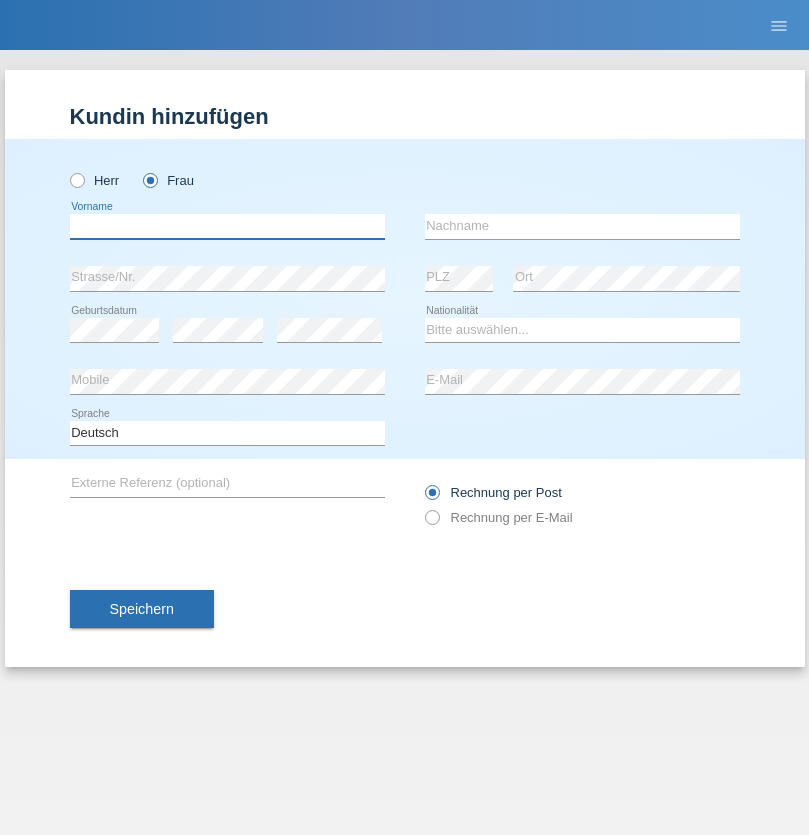click at bounding box center [227, 226] 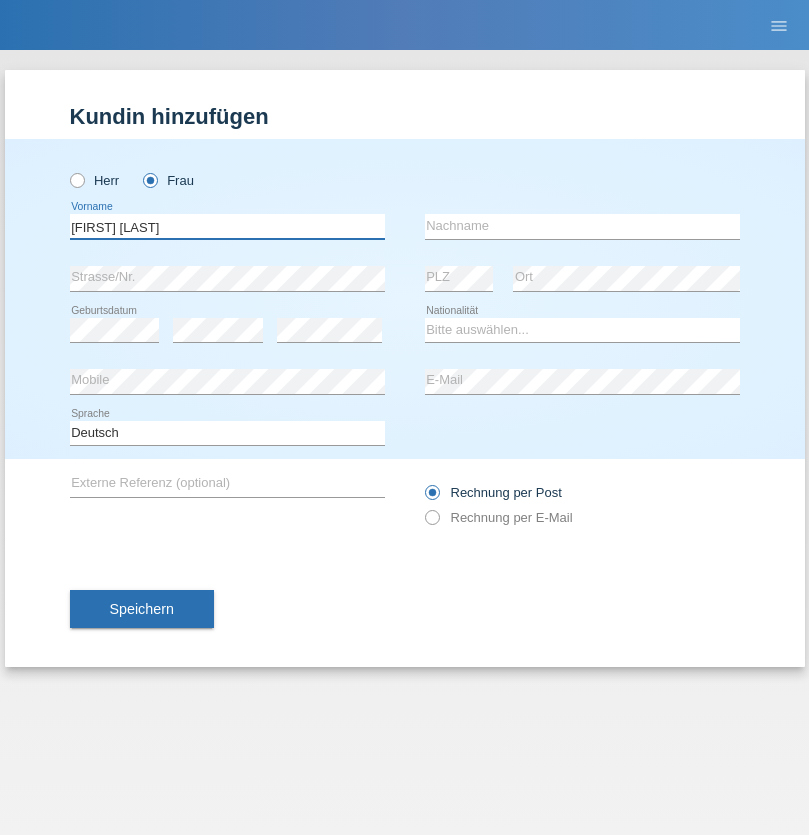 type on "Maria Fernanda" 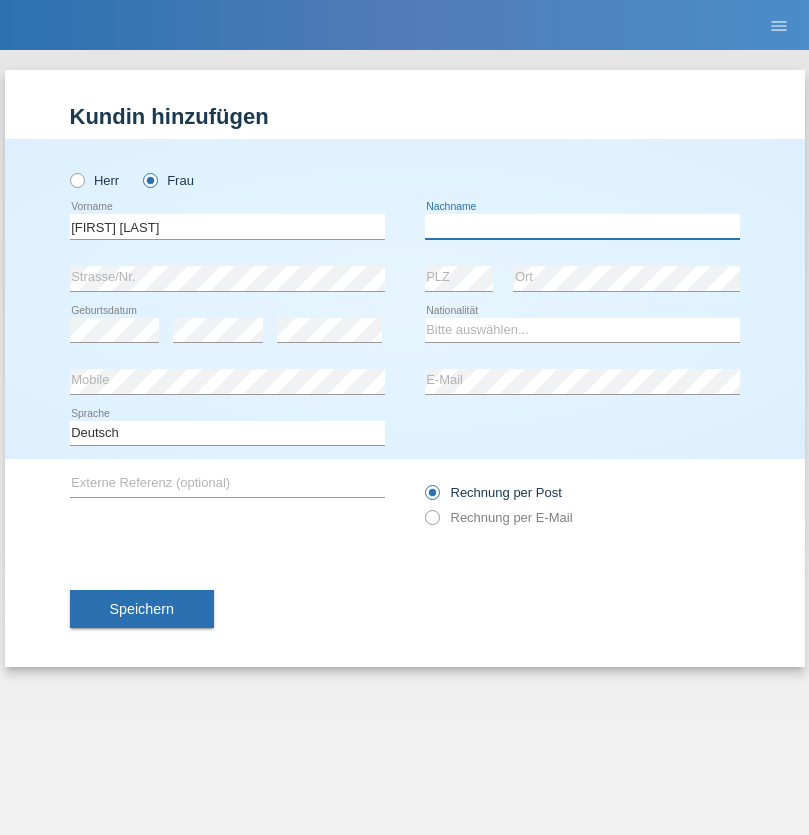 click at bounding box center [582, 226] 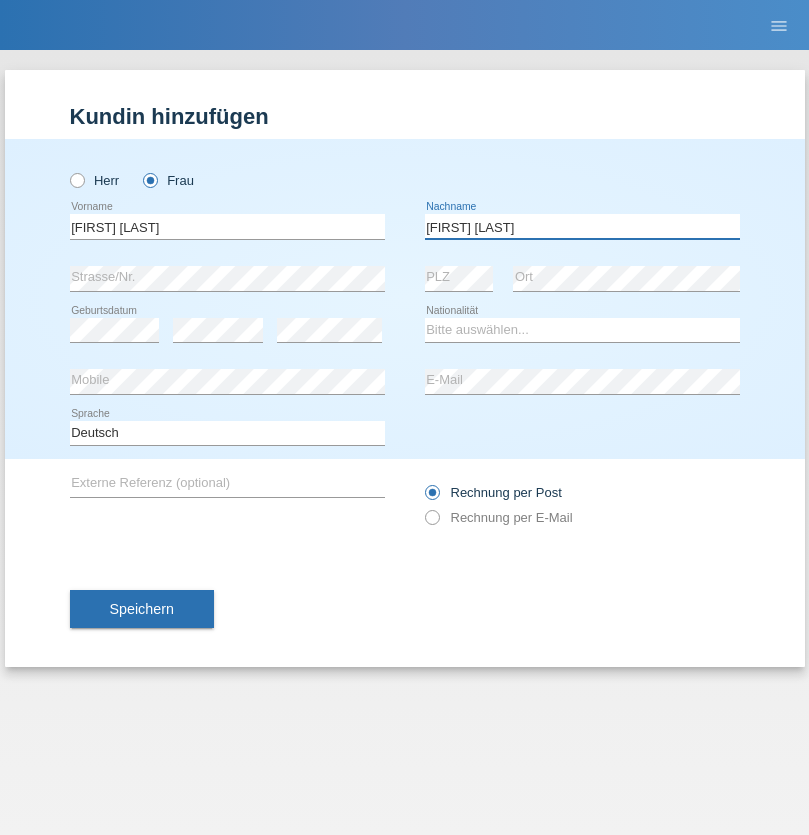 type on "Knusel Campillo" 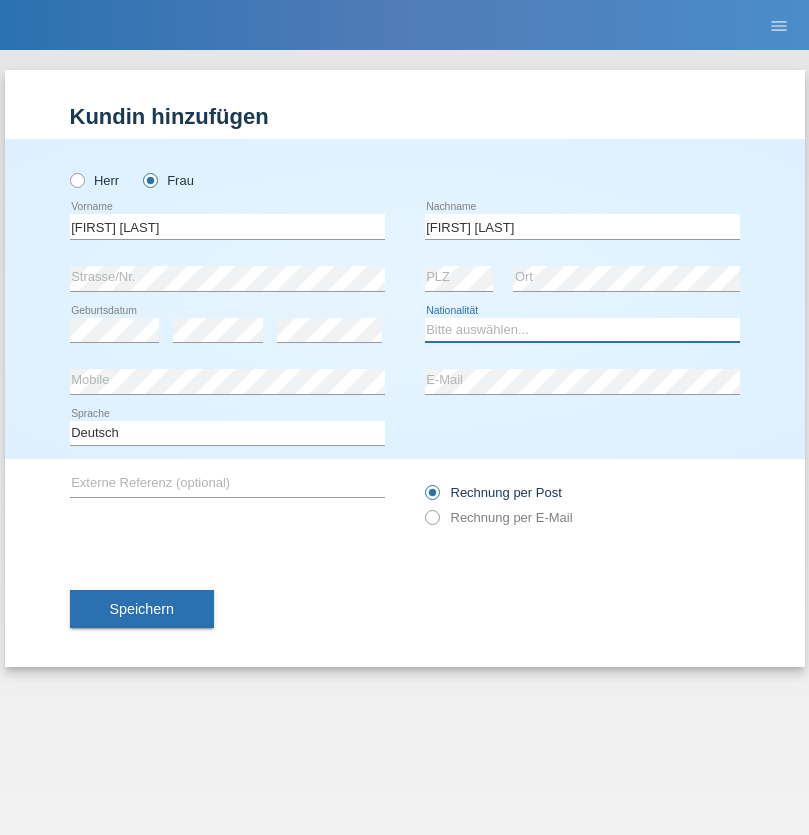 select on "CH" 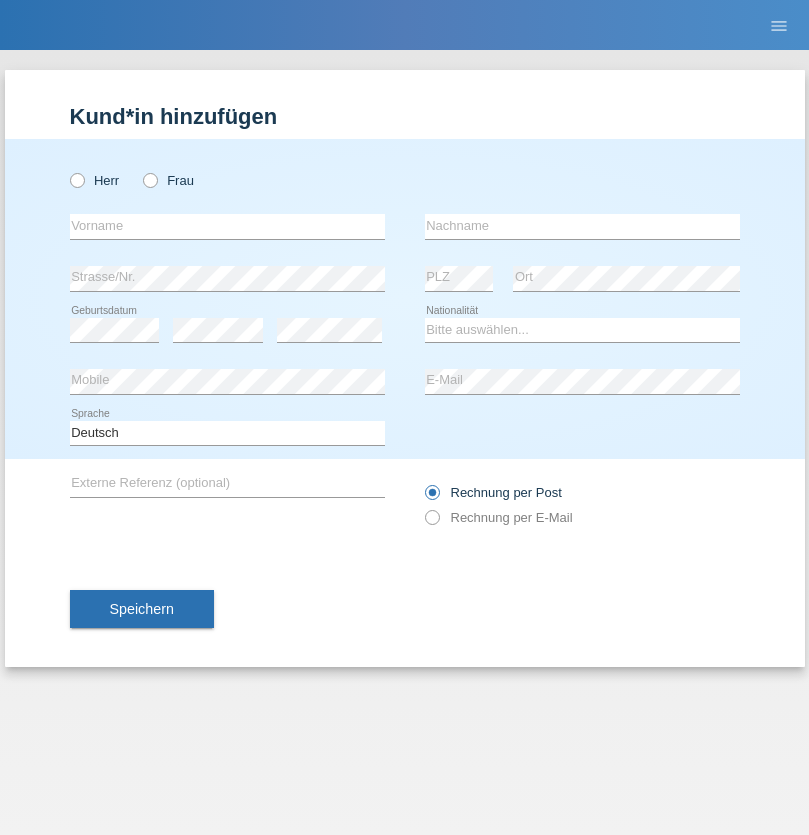 scroll, scrollTop: 0, scrollLeft: 0, axis: both 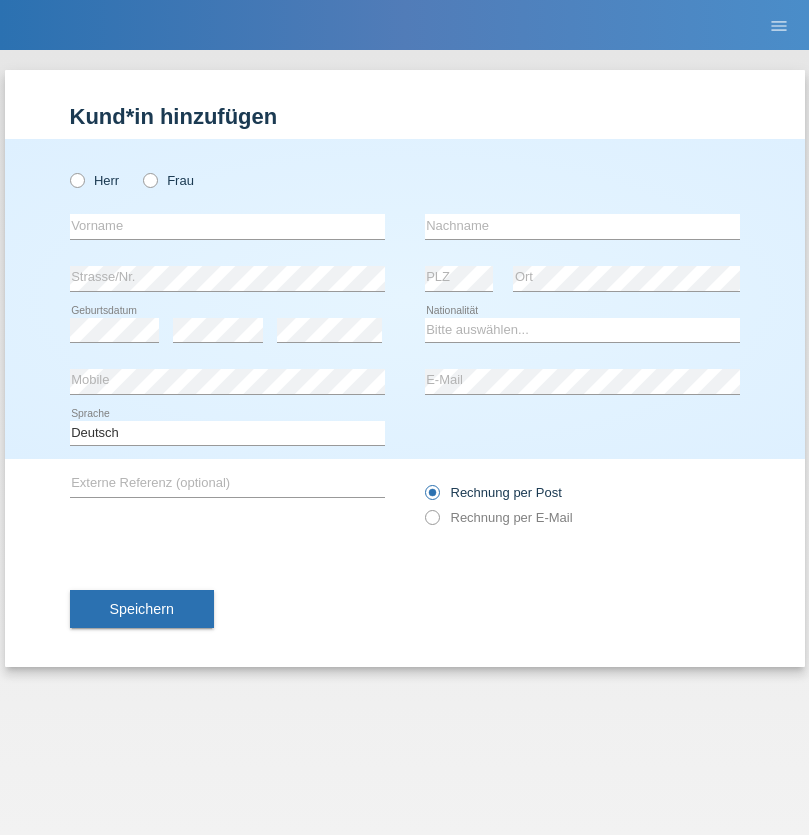radio on "true" 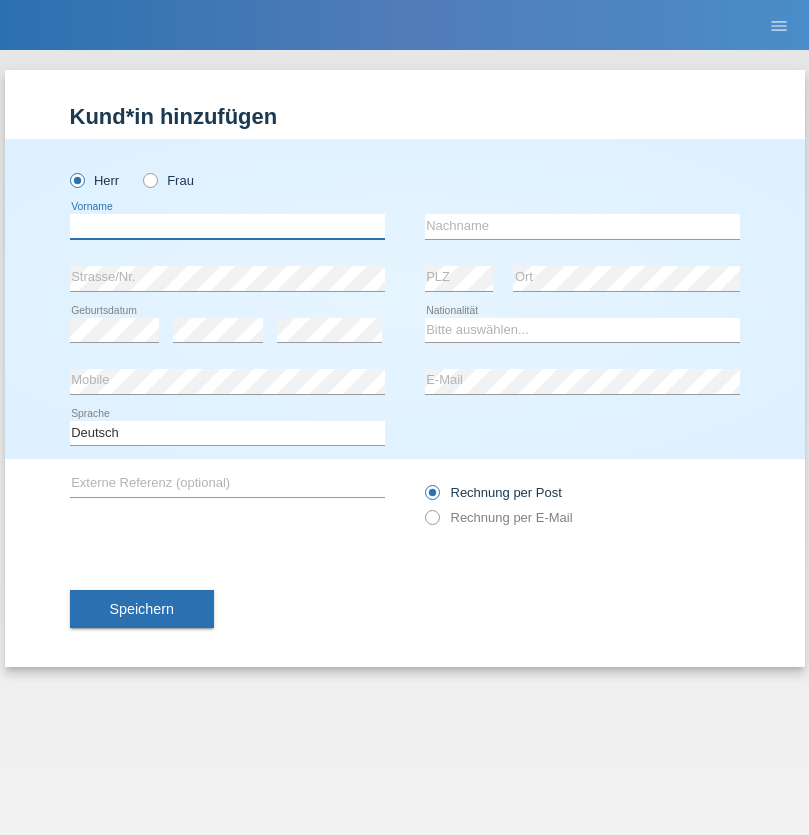 click at bounding box center (227, 226) 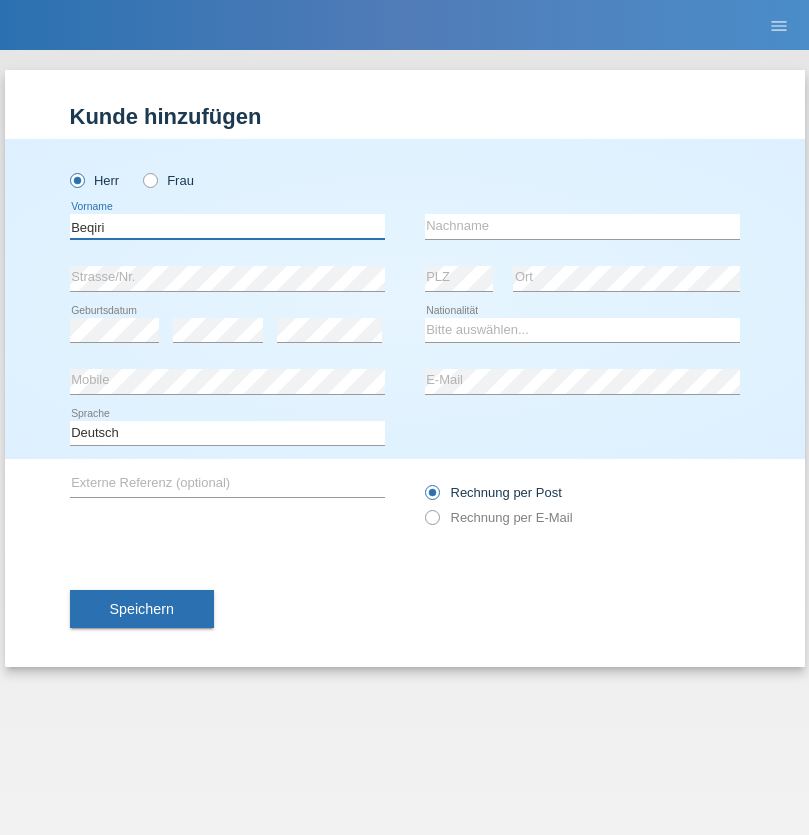 type on "Beqiri" 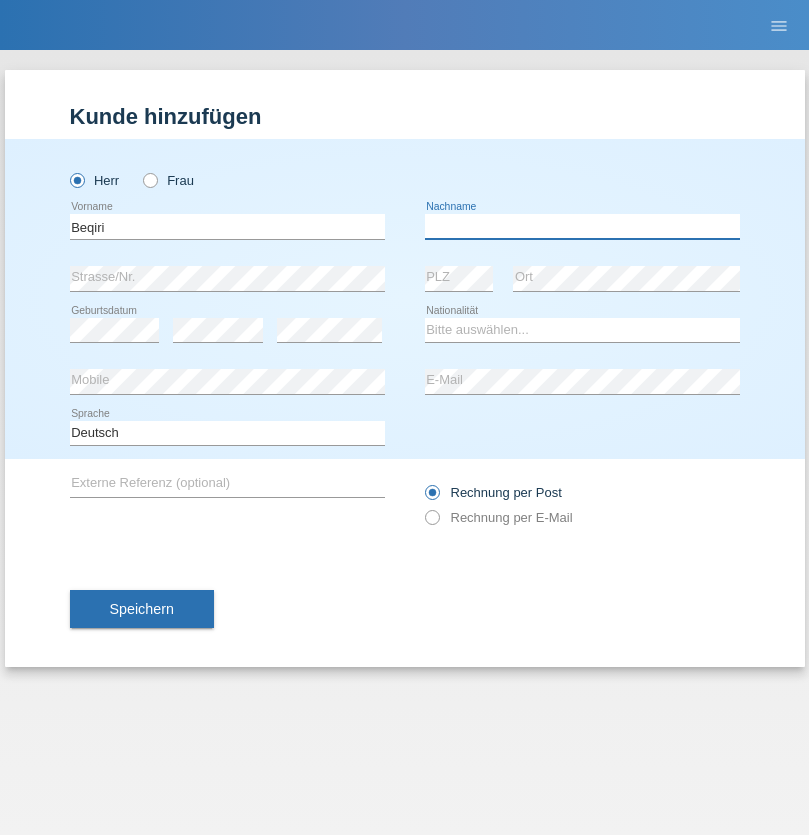 click at bounding box center [582, 226] 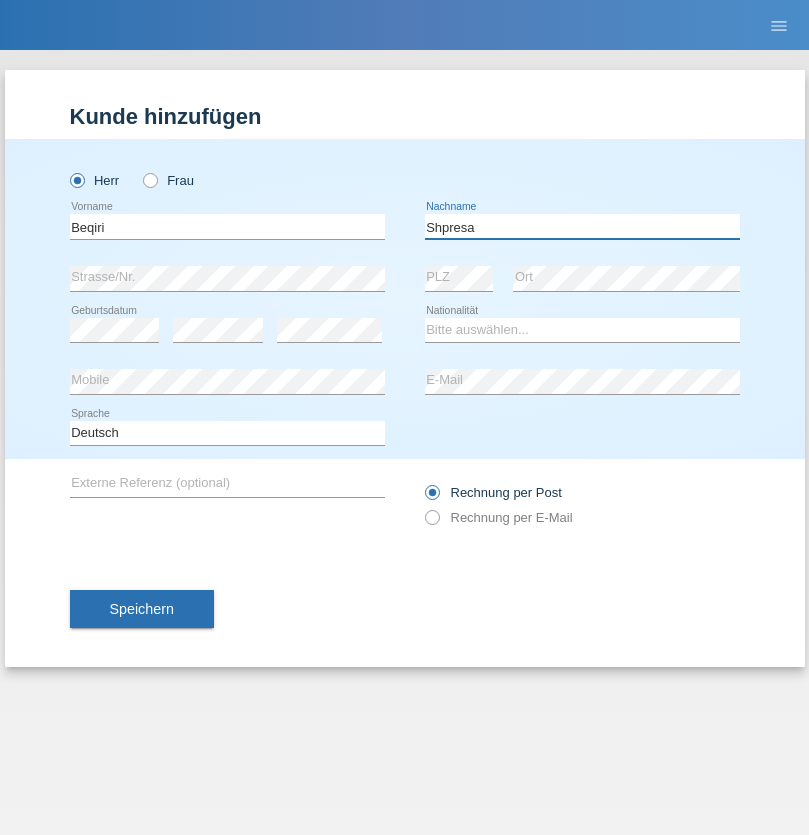 type on "Shpresa" 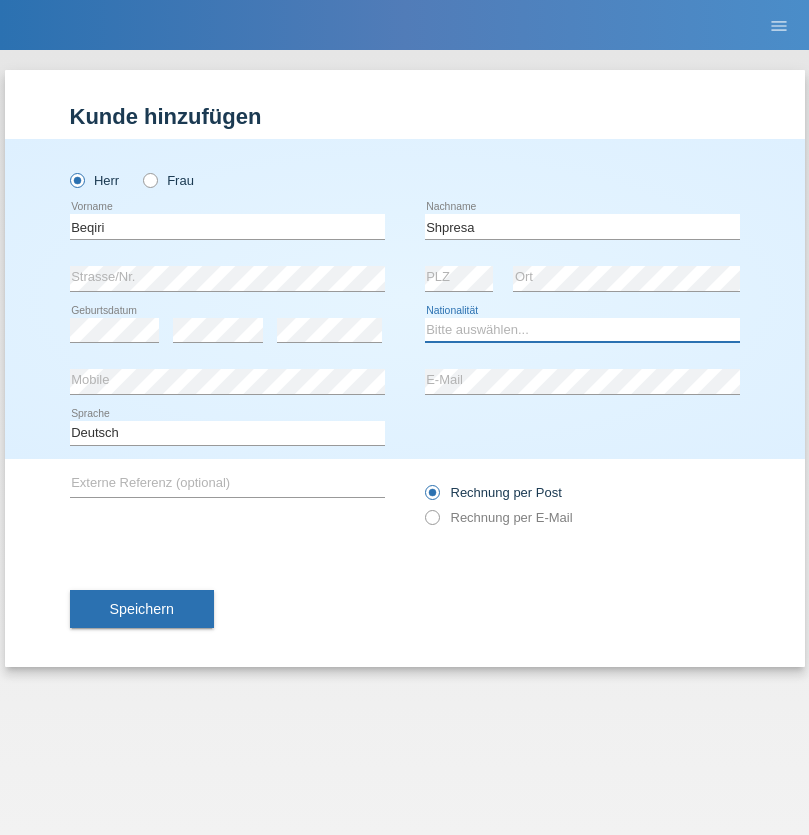 select on "XK" 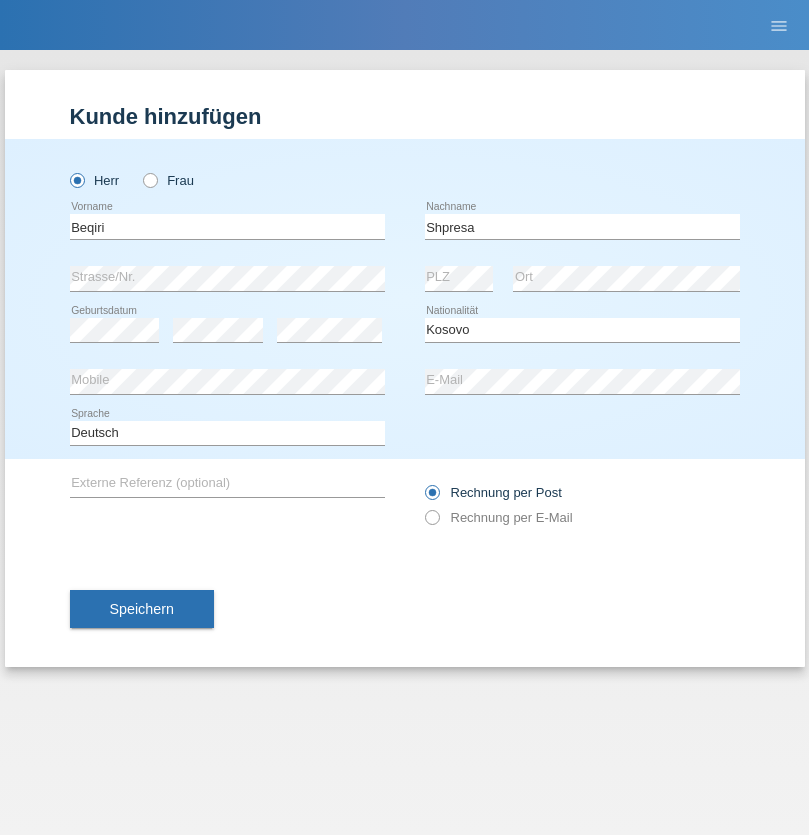 select on "C" 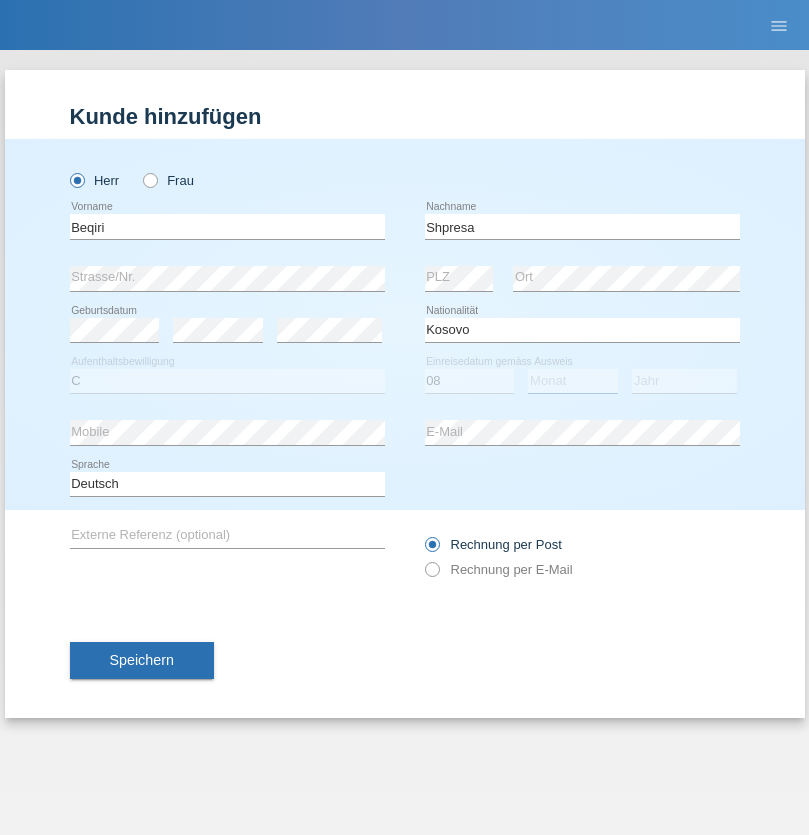 select on "02" 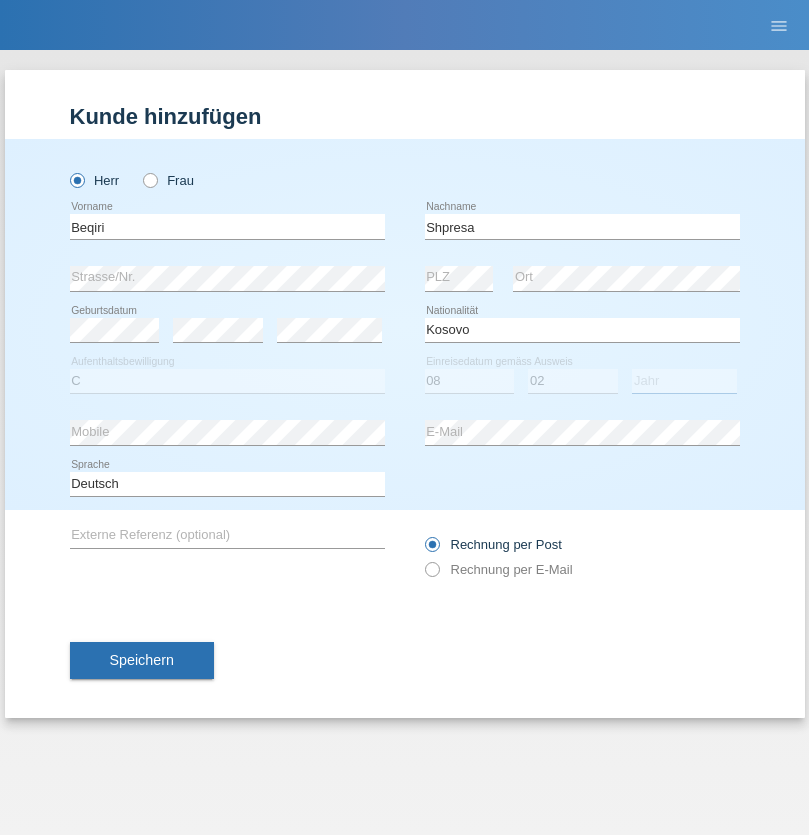 select on "1979" 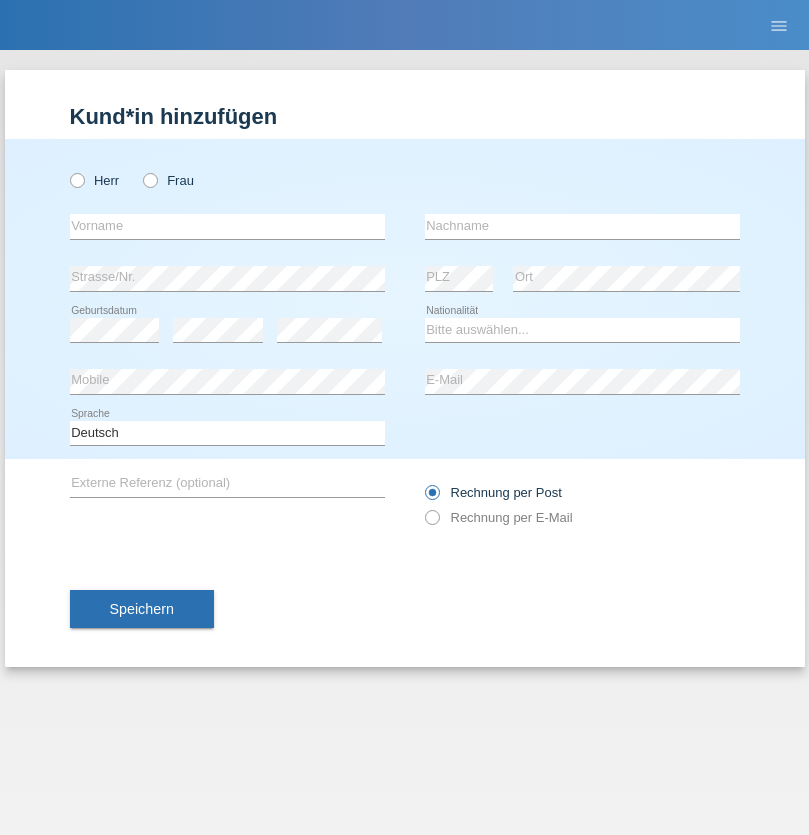 scroll, scrollTop: 0, scrollLeft: 0, axis: both 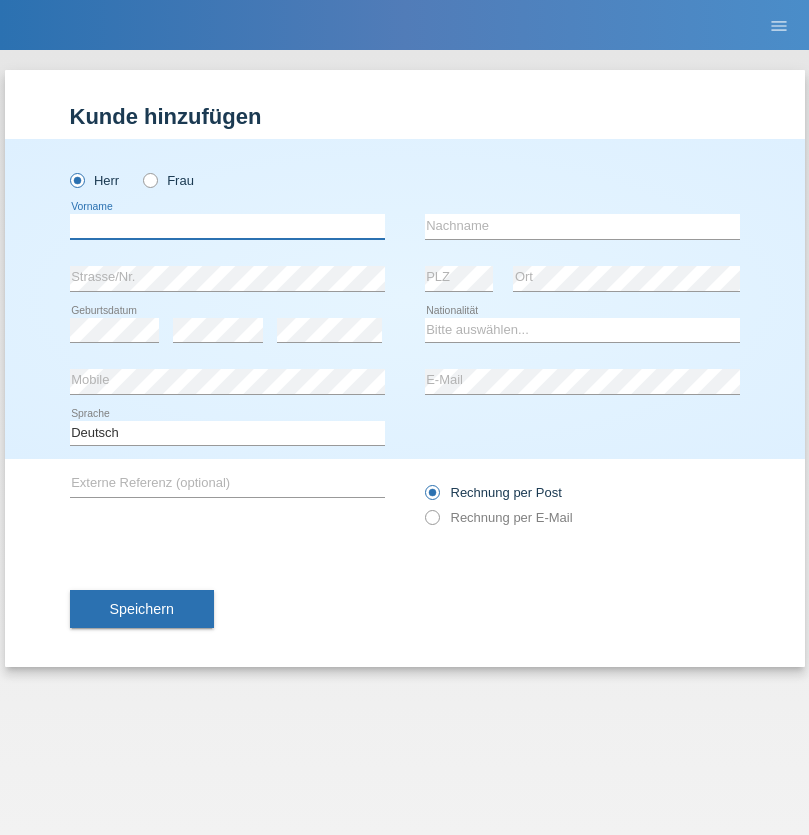 click at bounding box center [227, 226] 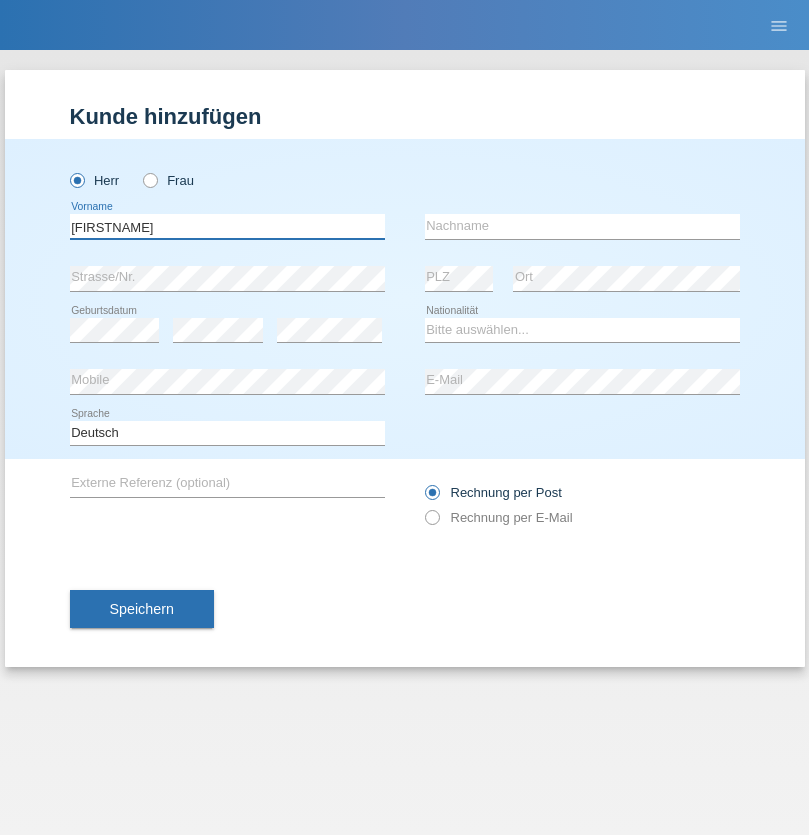 type on "[FIRSTNAME]" 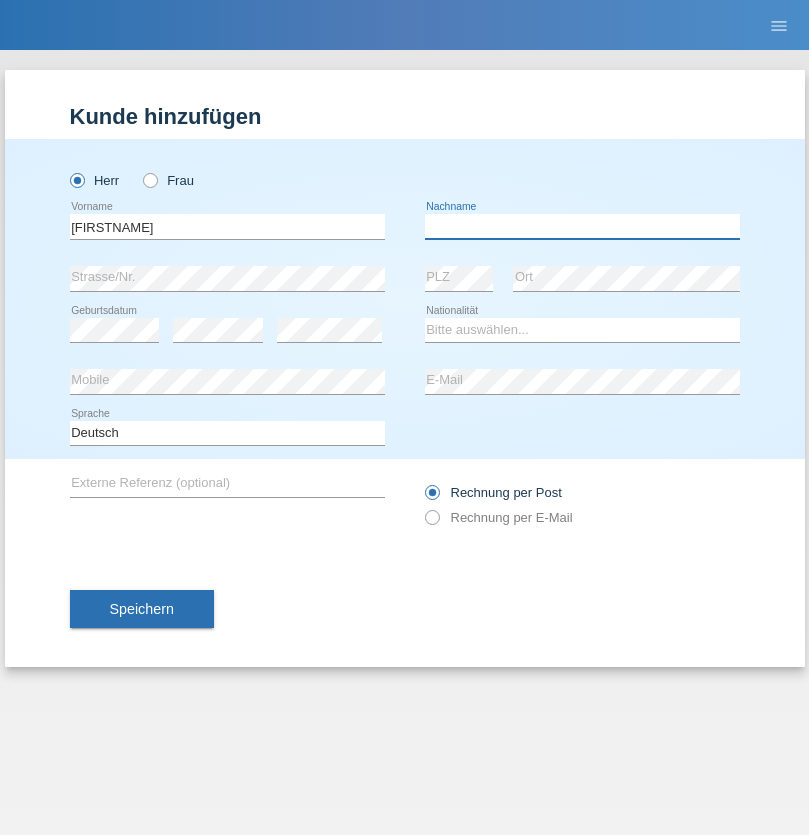 click at bounding box center [582, 226] 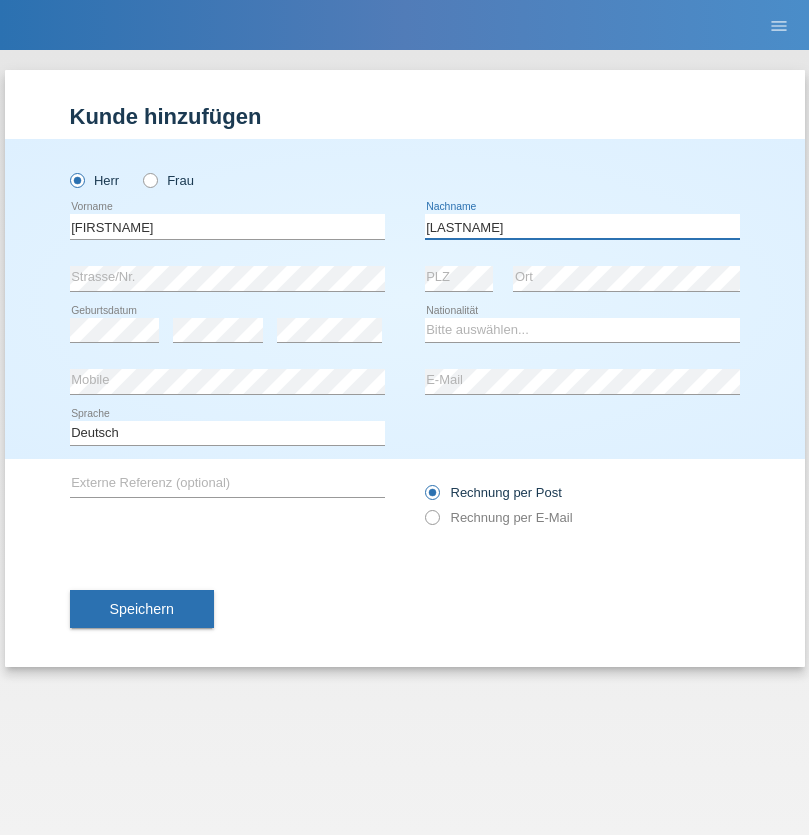 type on "[LASTNAME]" 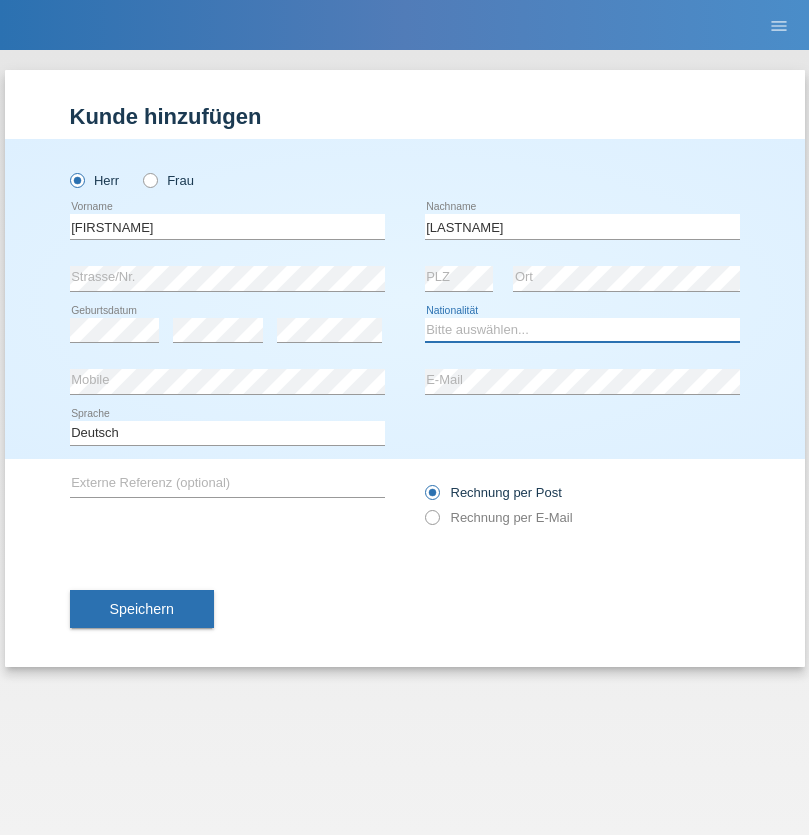 select on "CH" 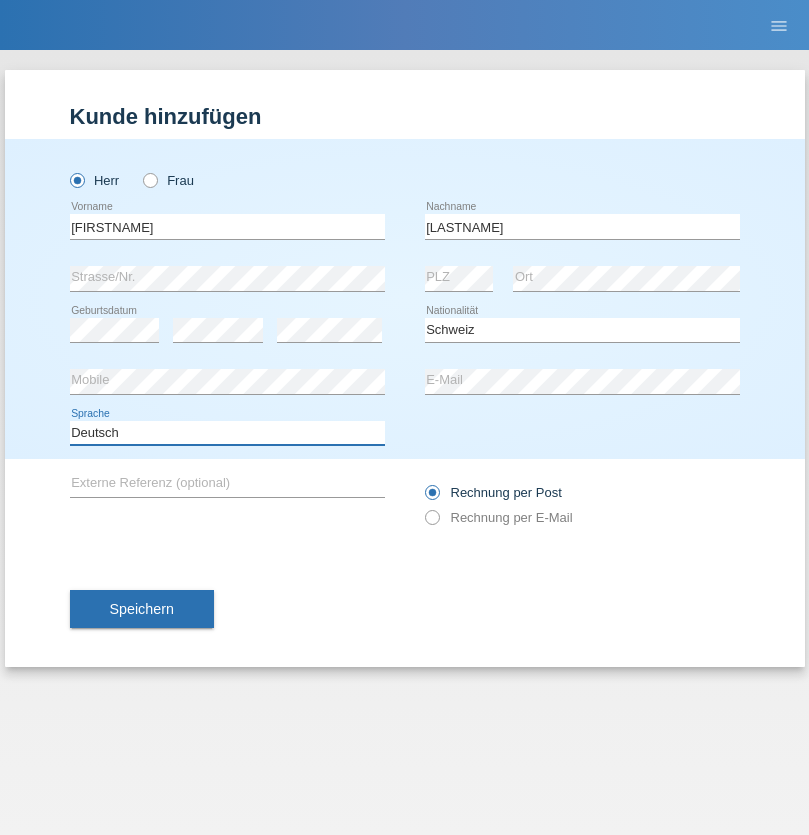 select on "en" 